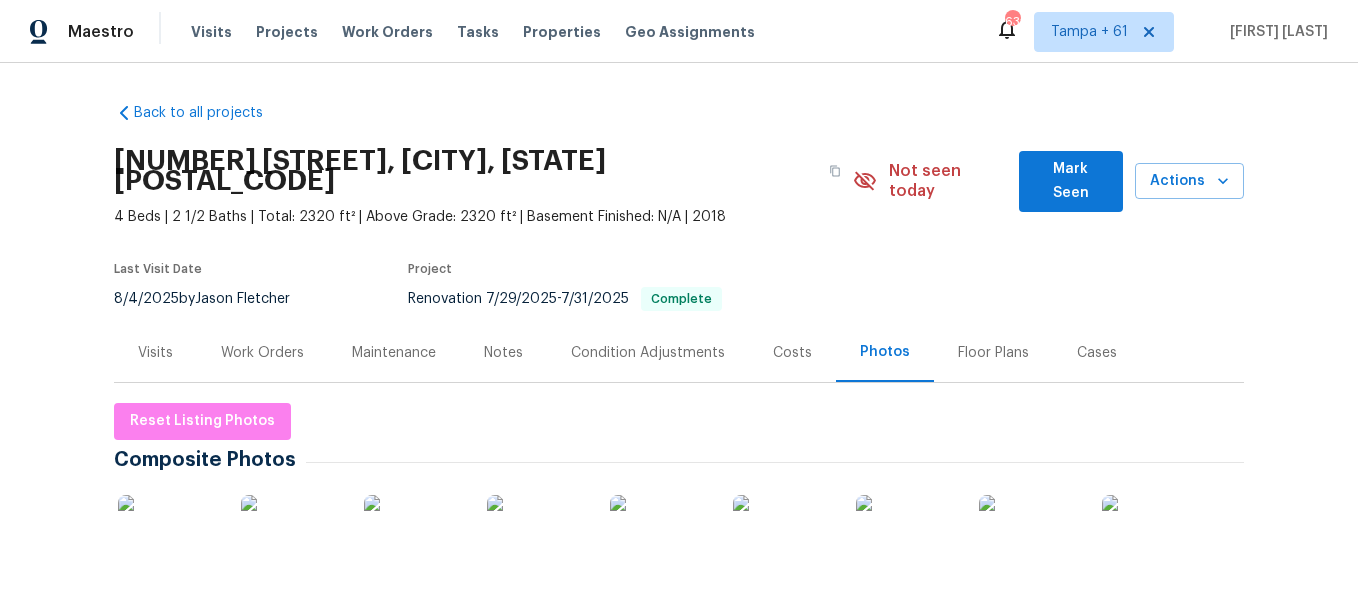 scroll, scrollTop: 0, scrollLeft: 0, axis: both 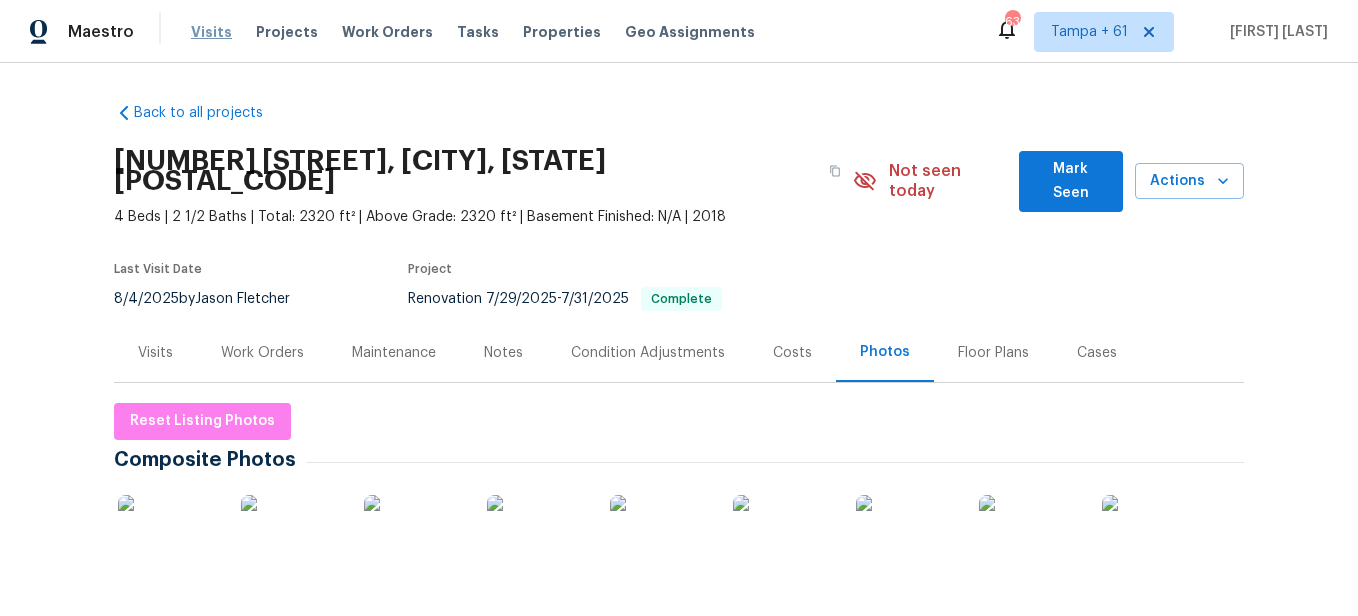 click on "Visits" at bounding box center [211, 32] 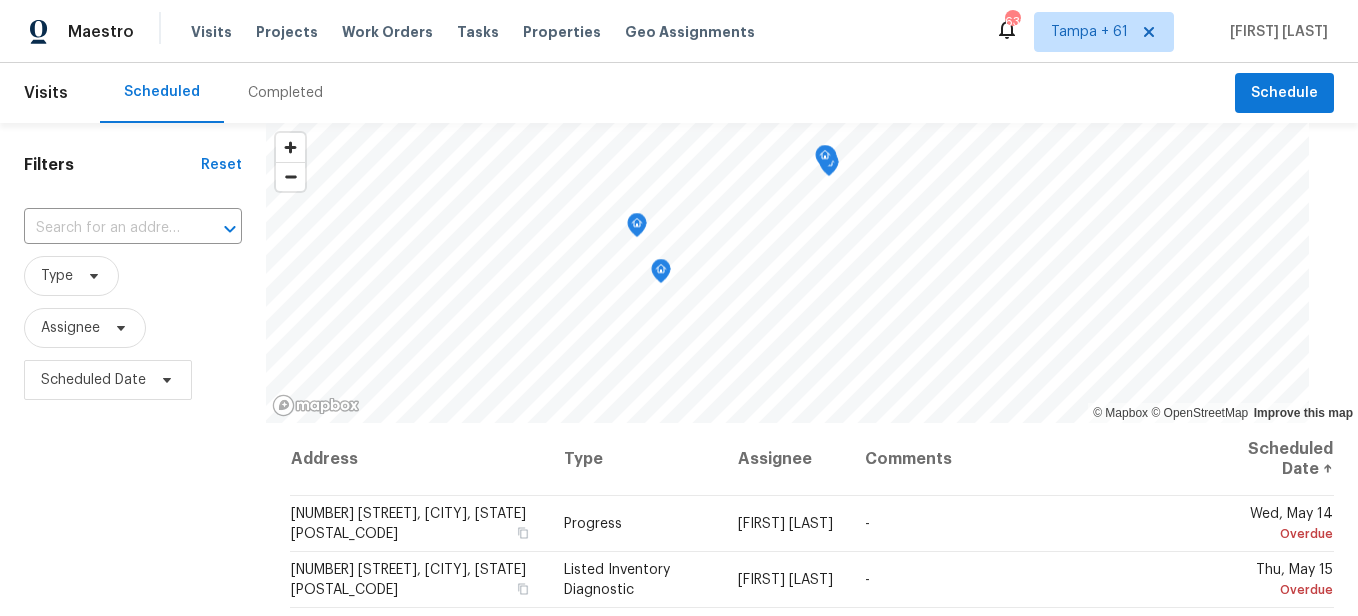 click on "Completed" at bounding box center (285, 93) 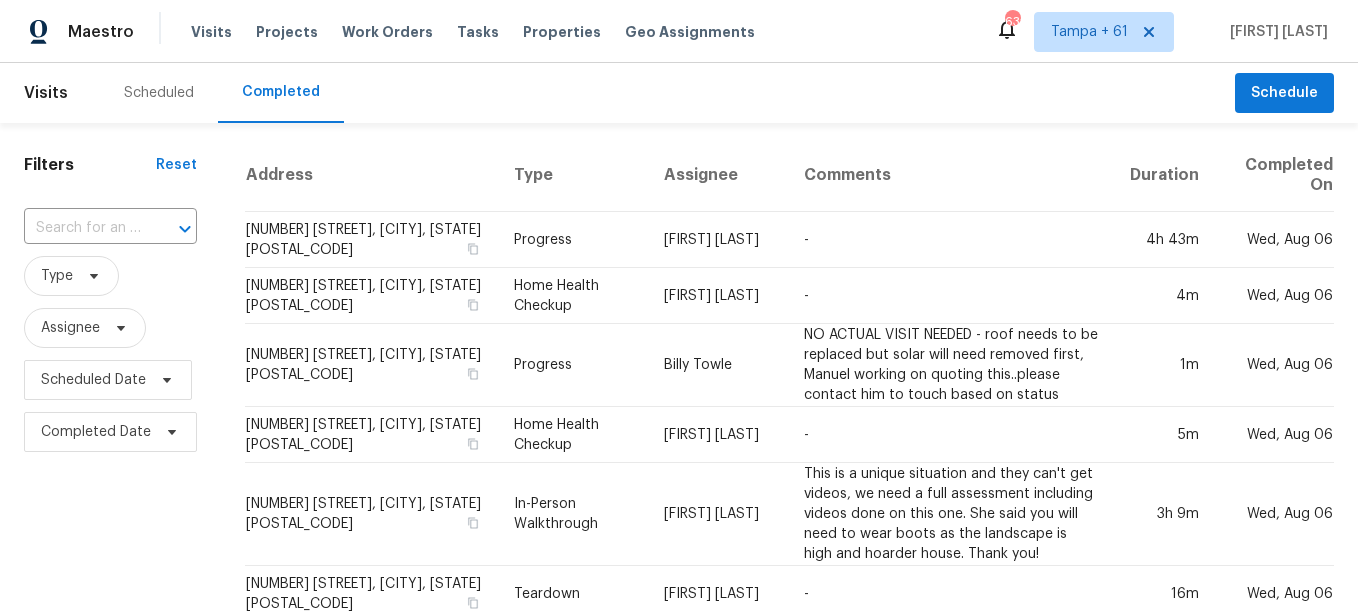 click at bounding box center (171, 229) 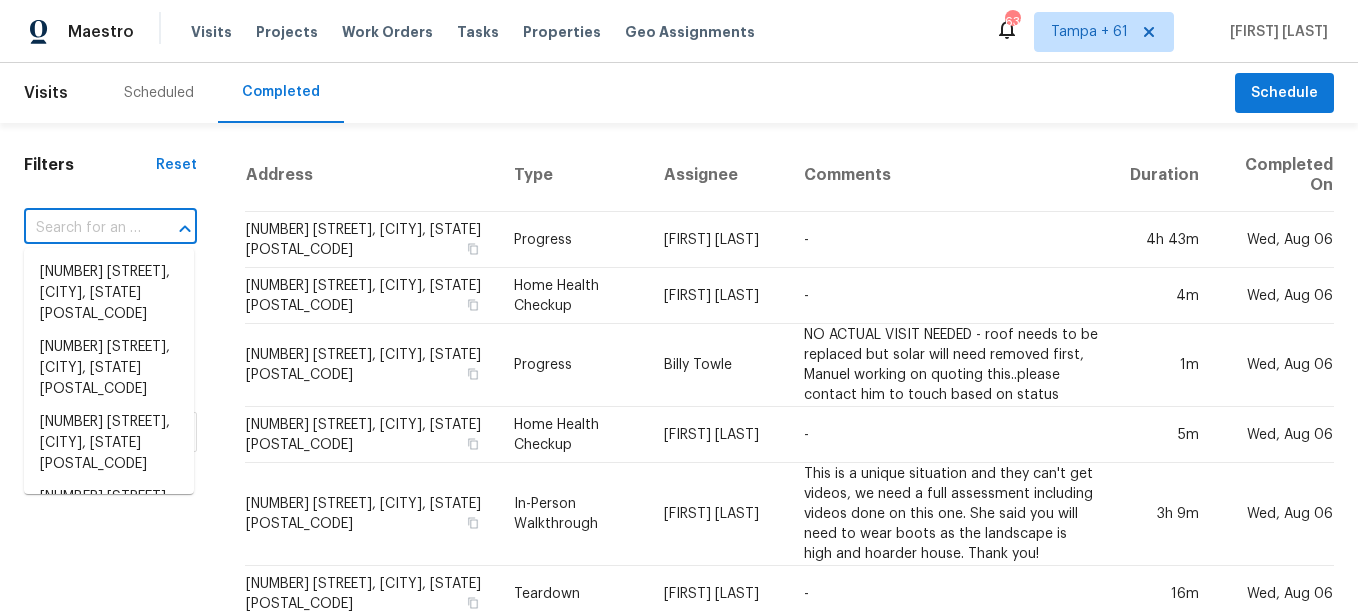 paste on "[NUMBER] [STREET], [CITY], [STATE] [POSTAL_CODE]" 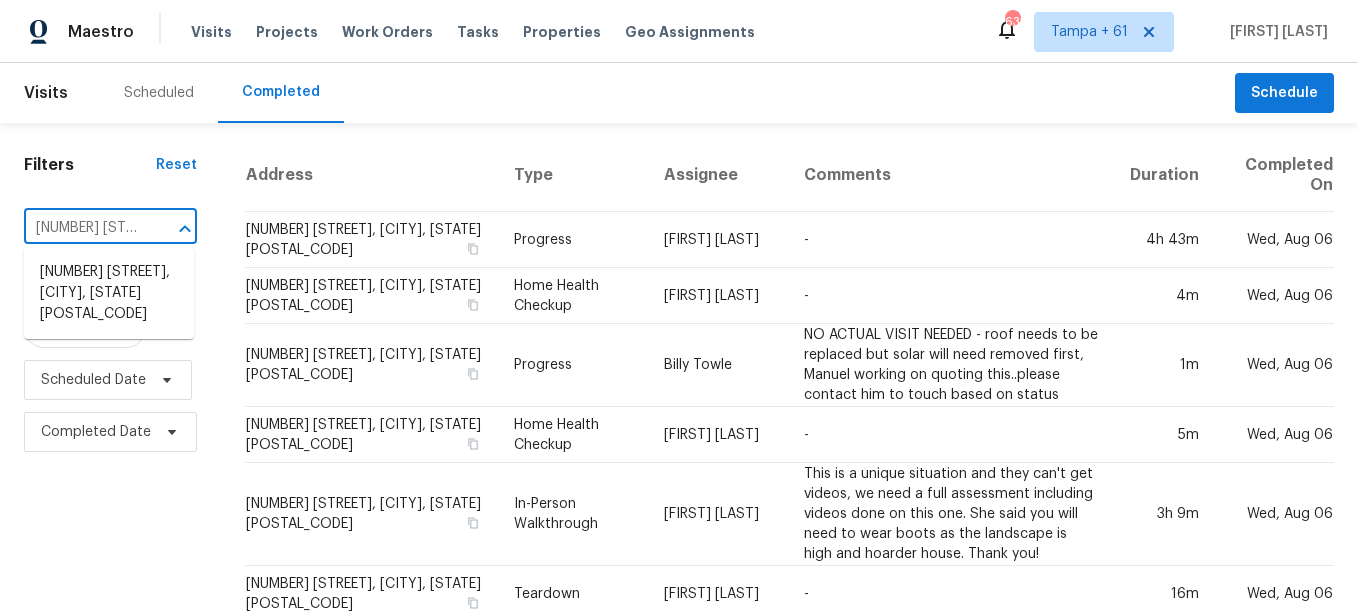 scroll, scrollTop: 0, scrollLeft: 145, axis: horizontal 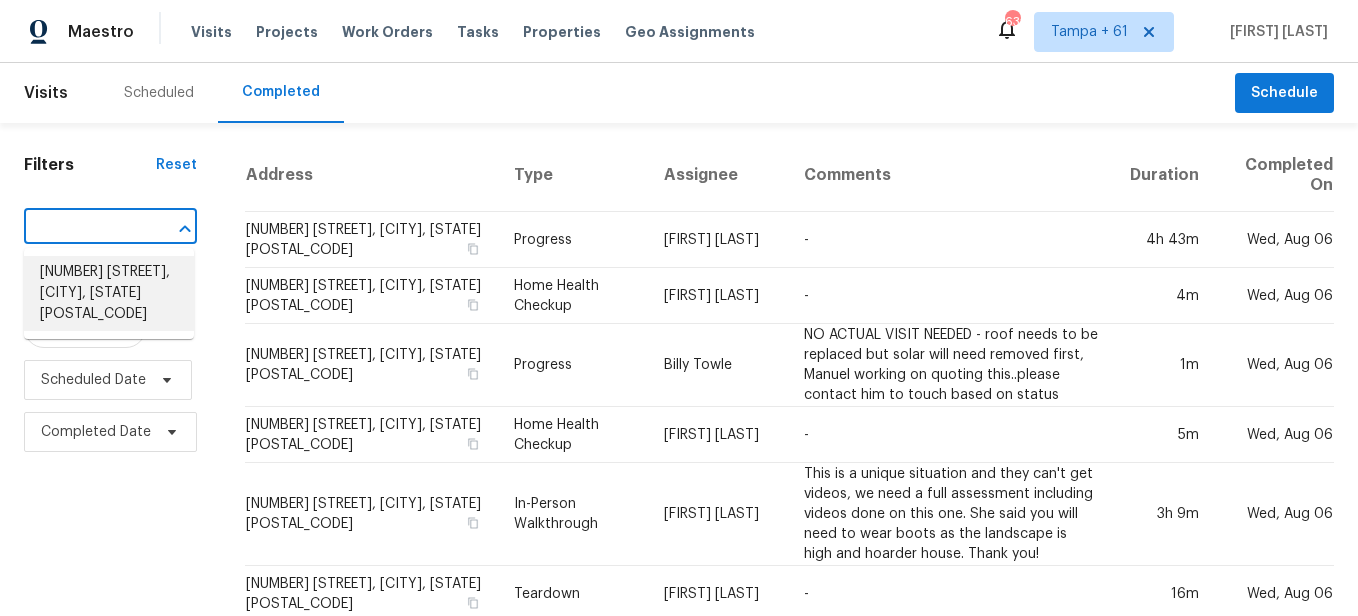click on "[NUMBER] [STREET], [CITY], [STATE] [POSTAL_CODE]" at bounding box center (109, 293) 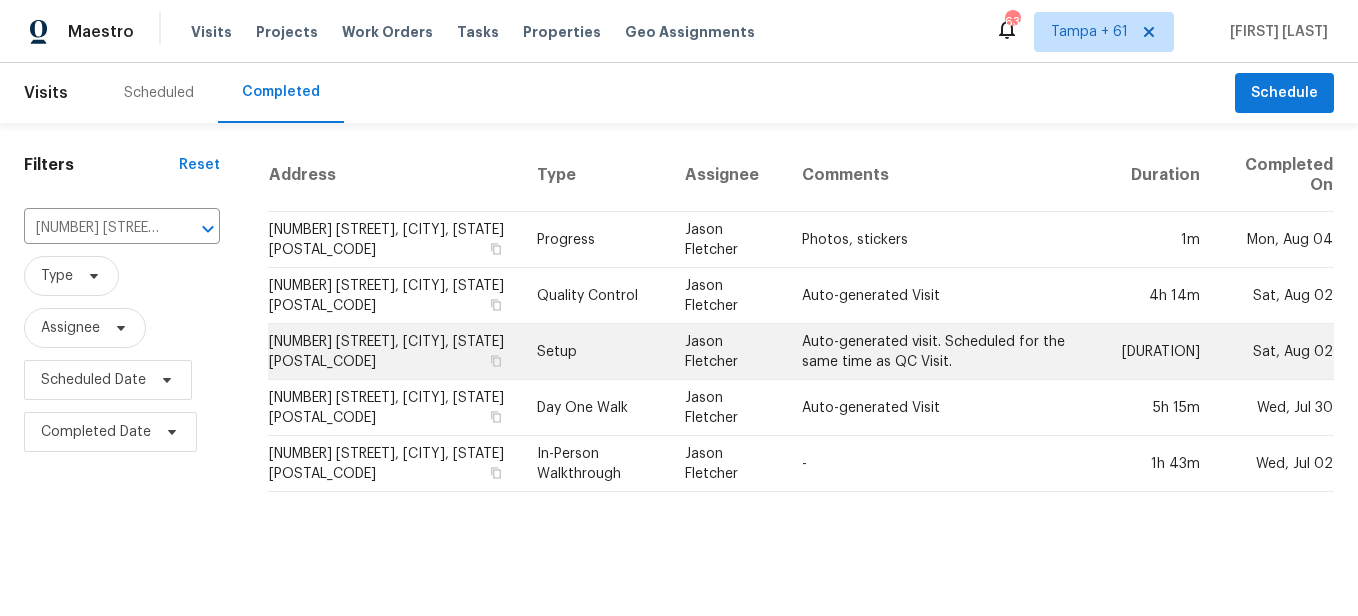 click on "Setup" at bounding box center (595, 352) 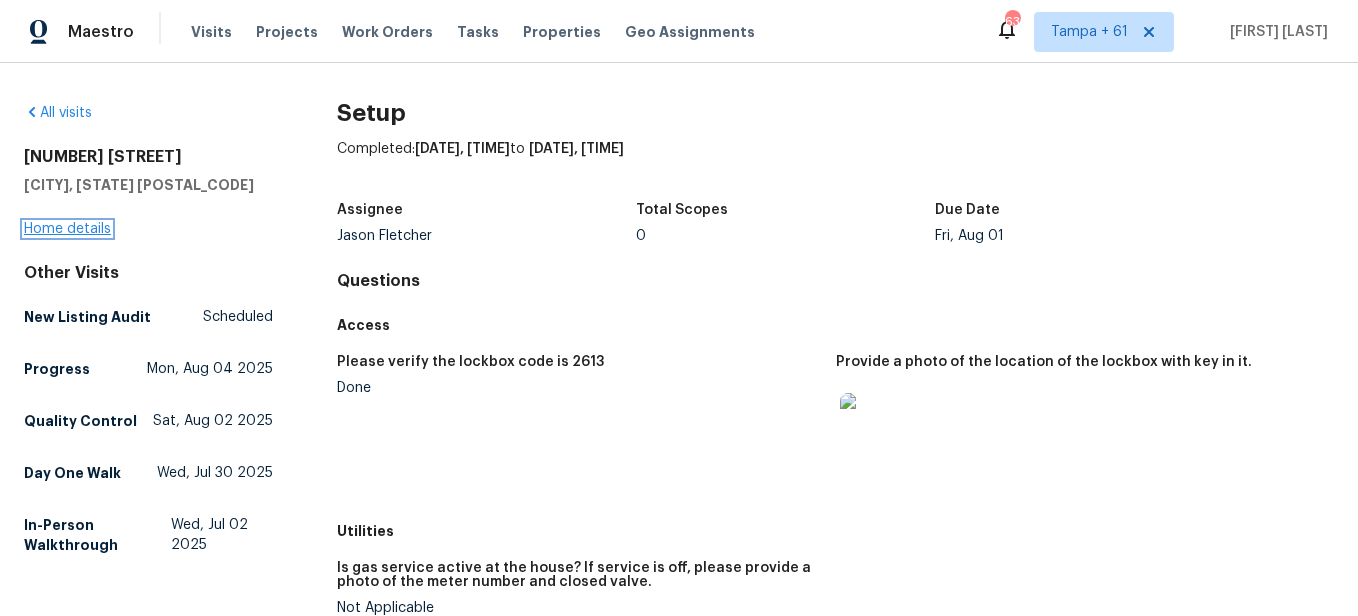 click on "Home details" at bounding box center (67, 229) 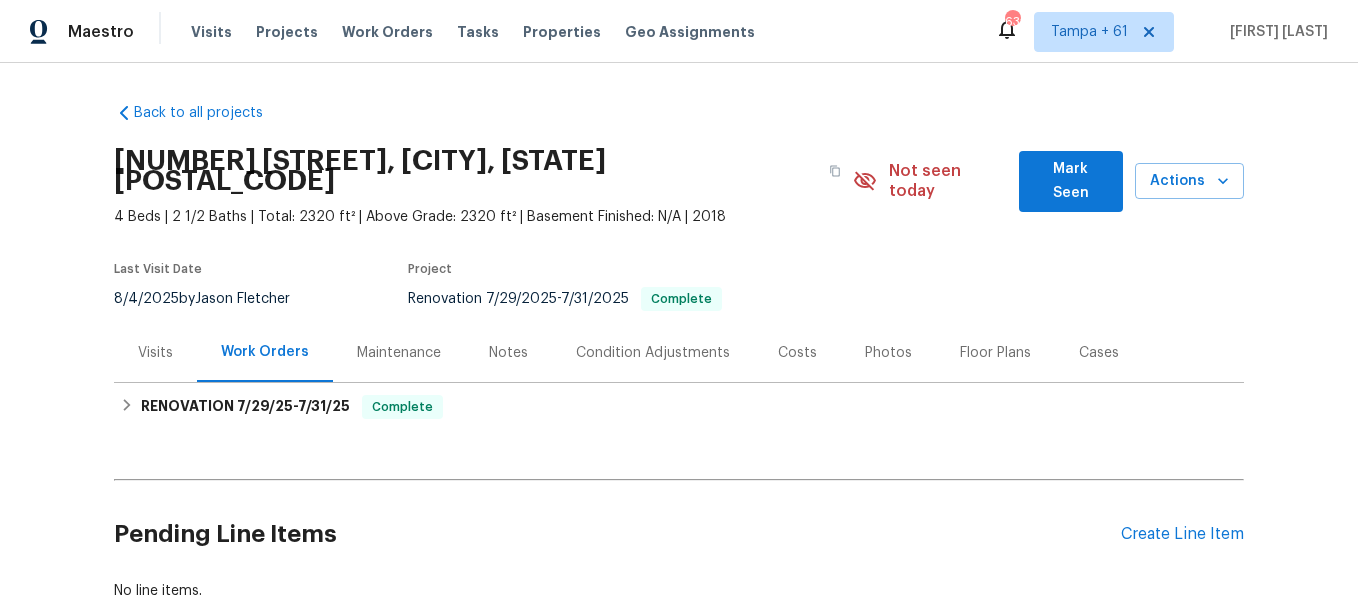 click on "Photos" at bounding box center (888, 352) 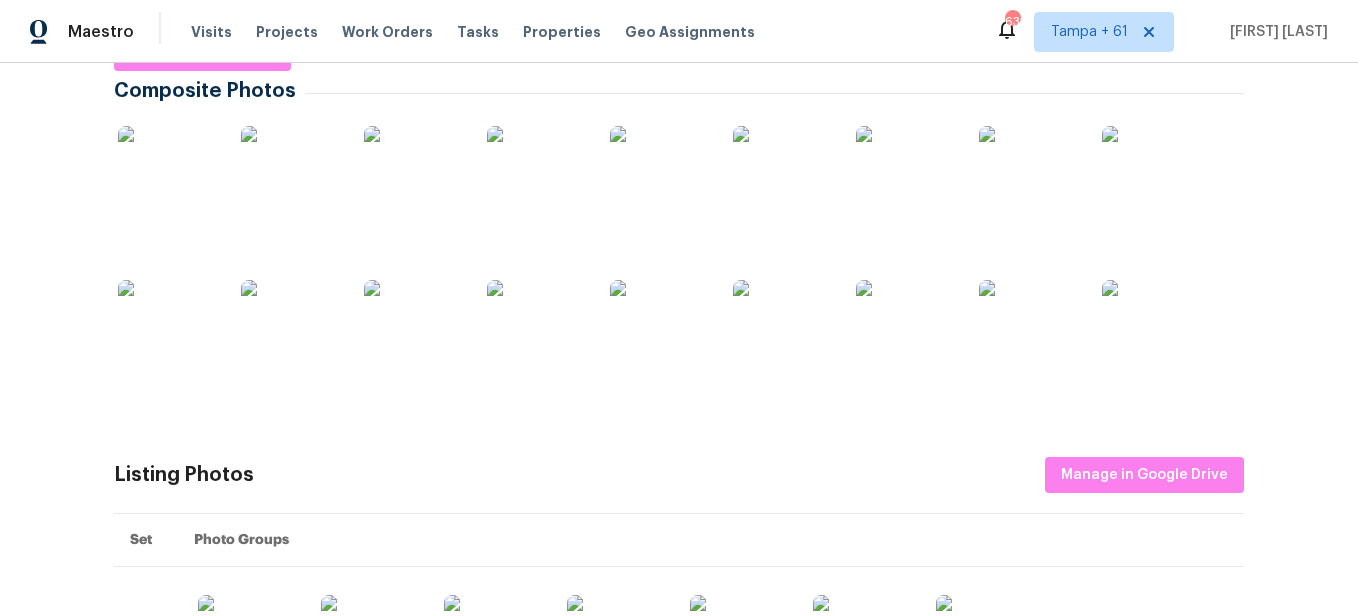 scroll, scrollTop: 600, scrollLeft: 0, axis: vertical 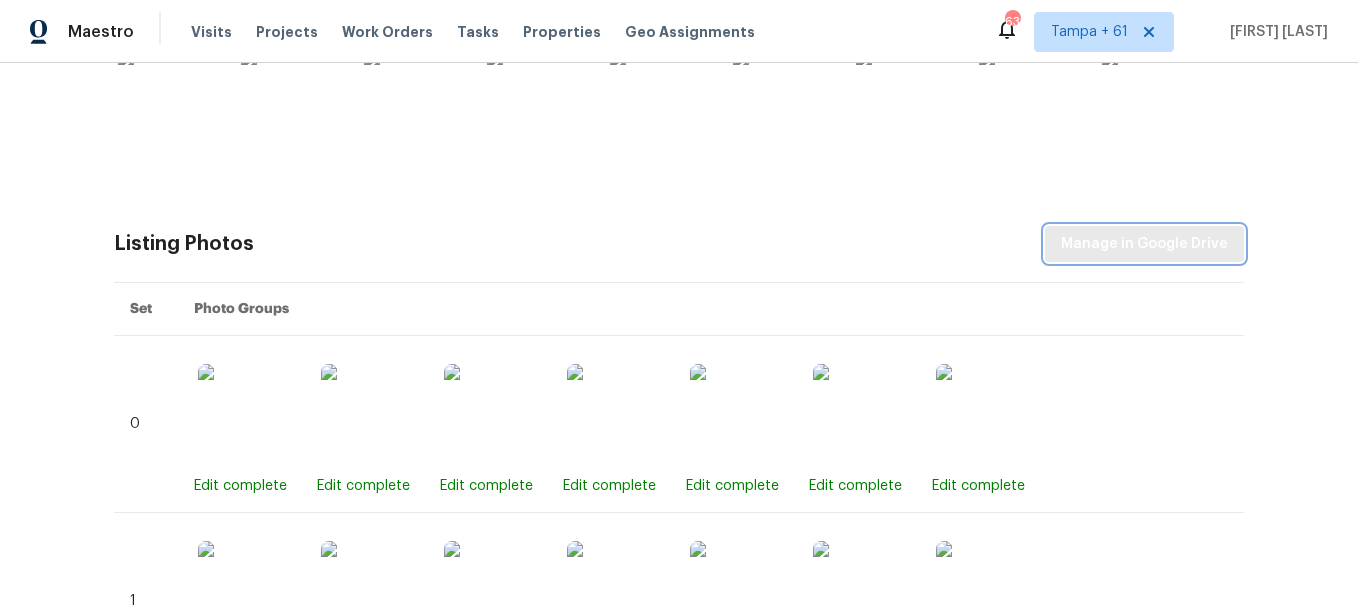 click on "Manage in Google Drive" at bounding box center [1144, 244] 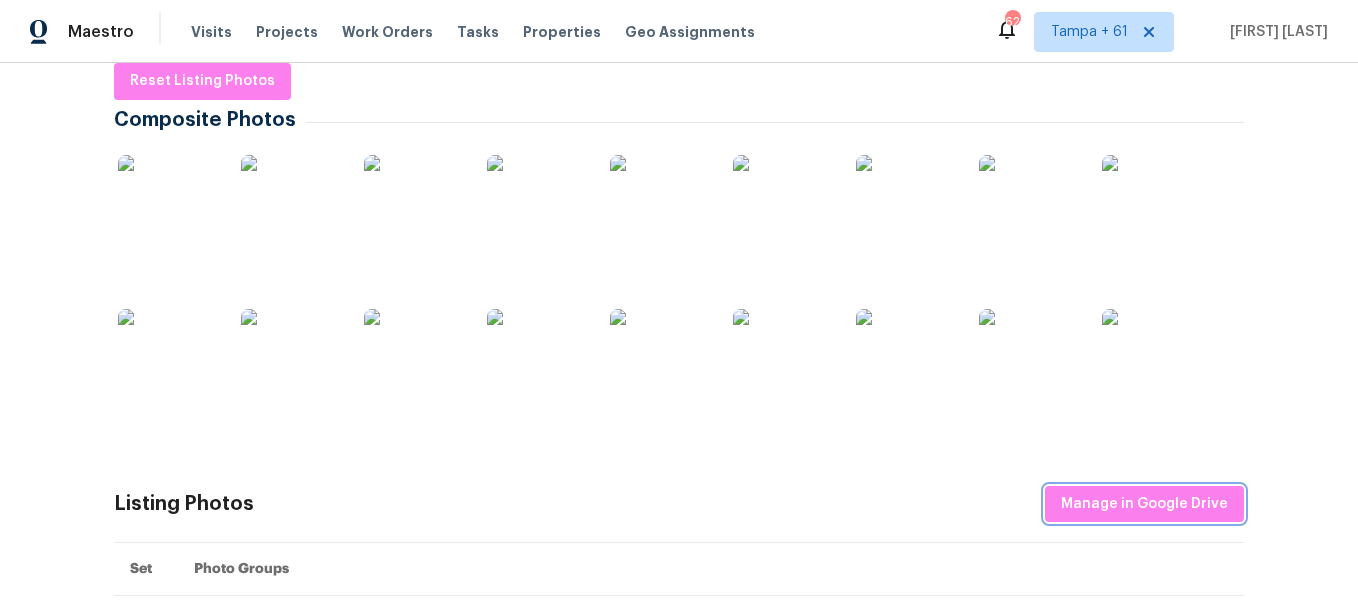 scroll, scrollTop: 0, scrollLeft: 0, axis: both 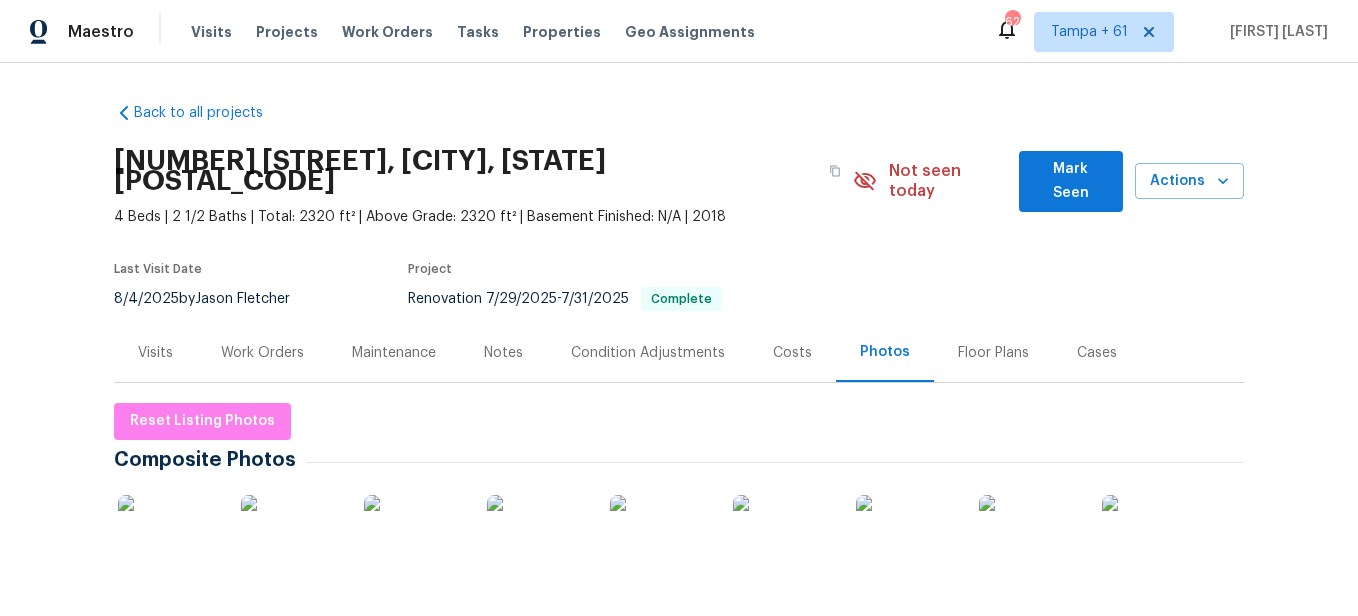 click on "Visits Projects Work Orders Tasks Properties Geo Assignments" at bounding box center [485, 32] 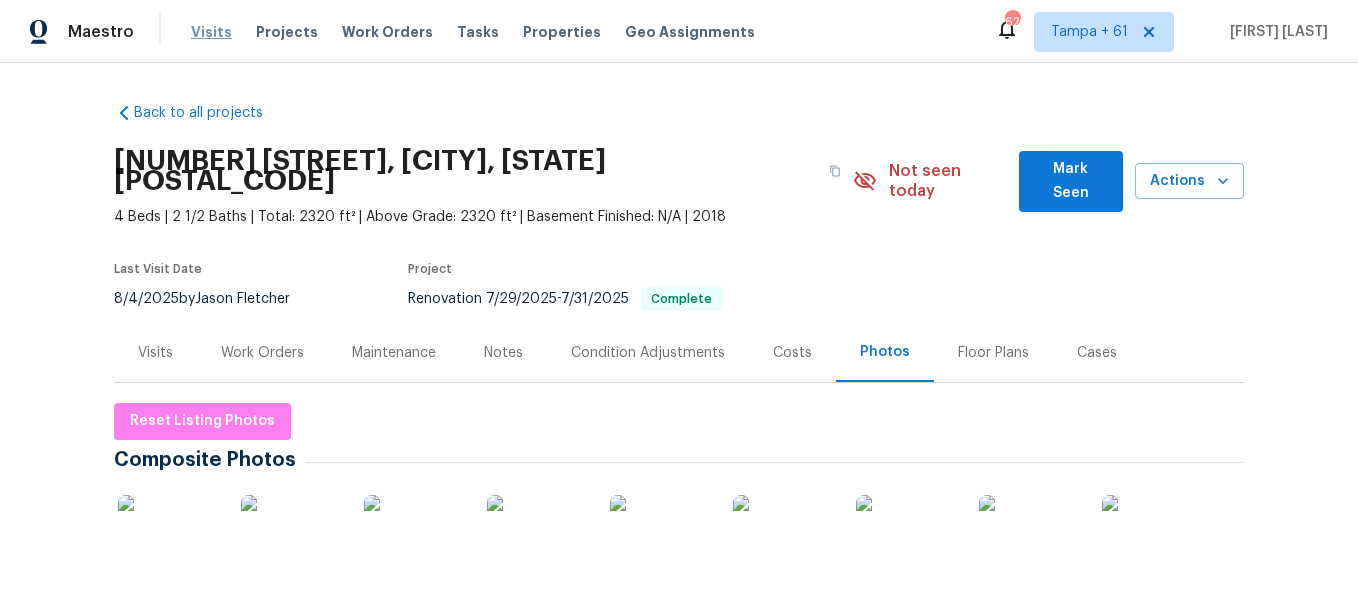 click on "Visits" at bounding box center (211, 32) 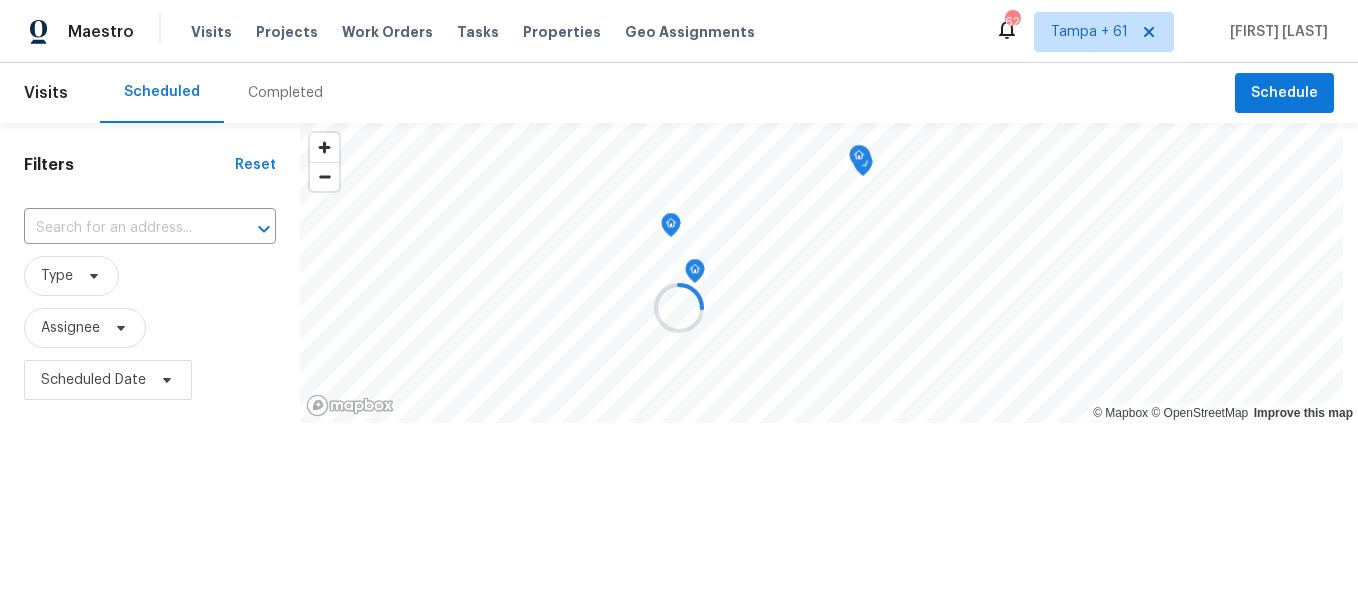 click at bounding box center (679, 308) 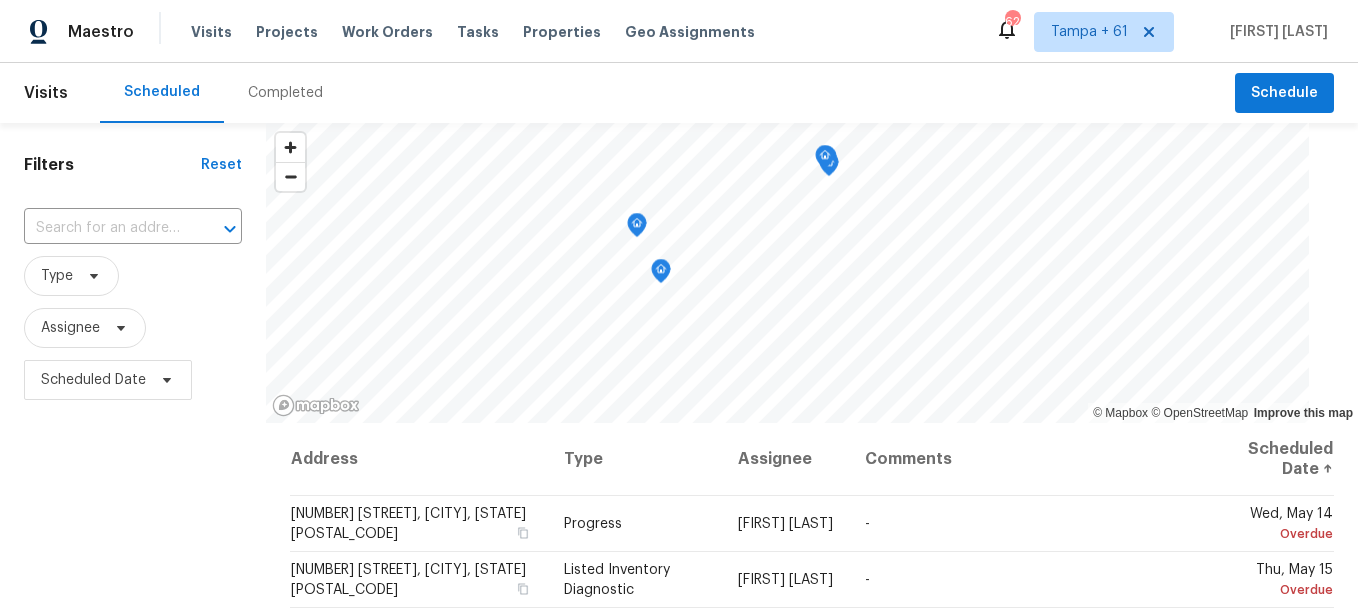 click on "Completed" at bounding box center [285, 93] 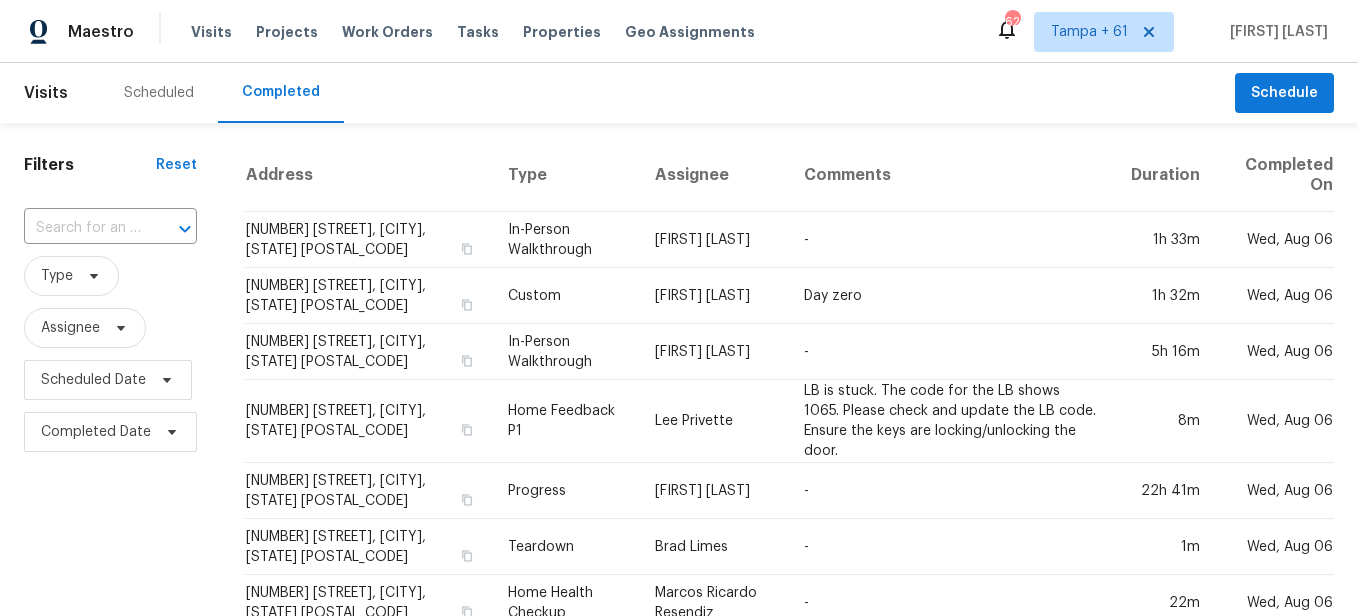 click at bounding box center (82, 228) 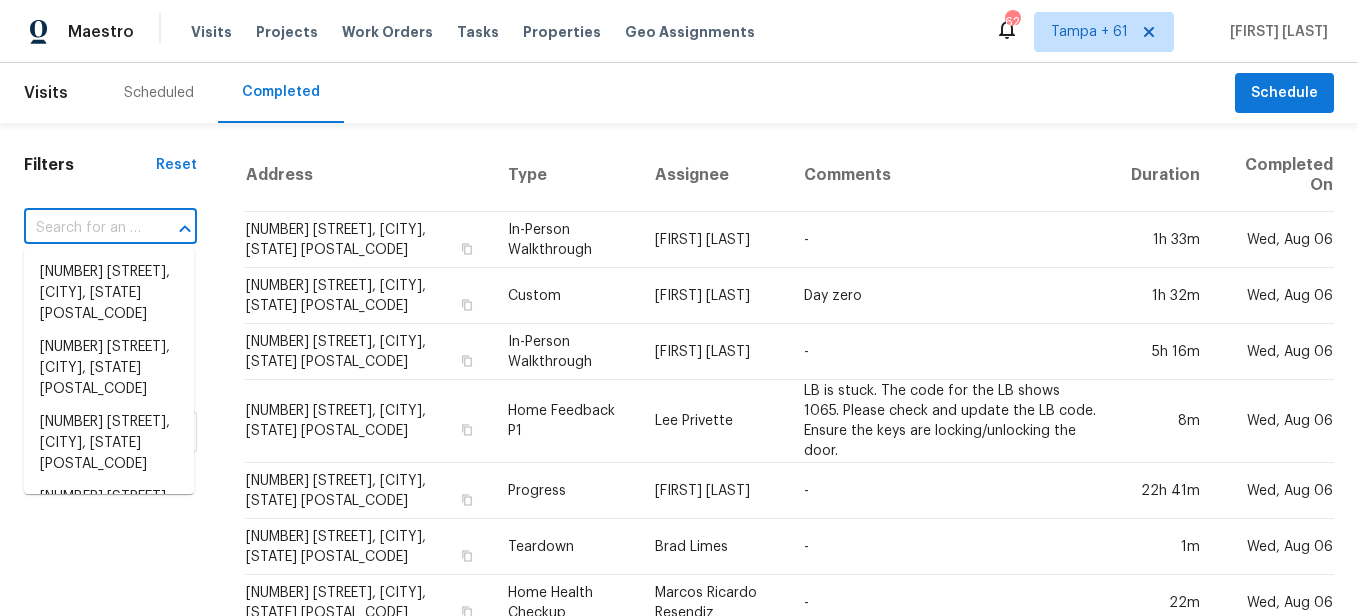 paste on "[NUMBER] [STREET], [CITY], [STATE] [POSTAL_CODE]" 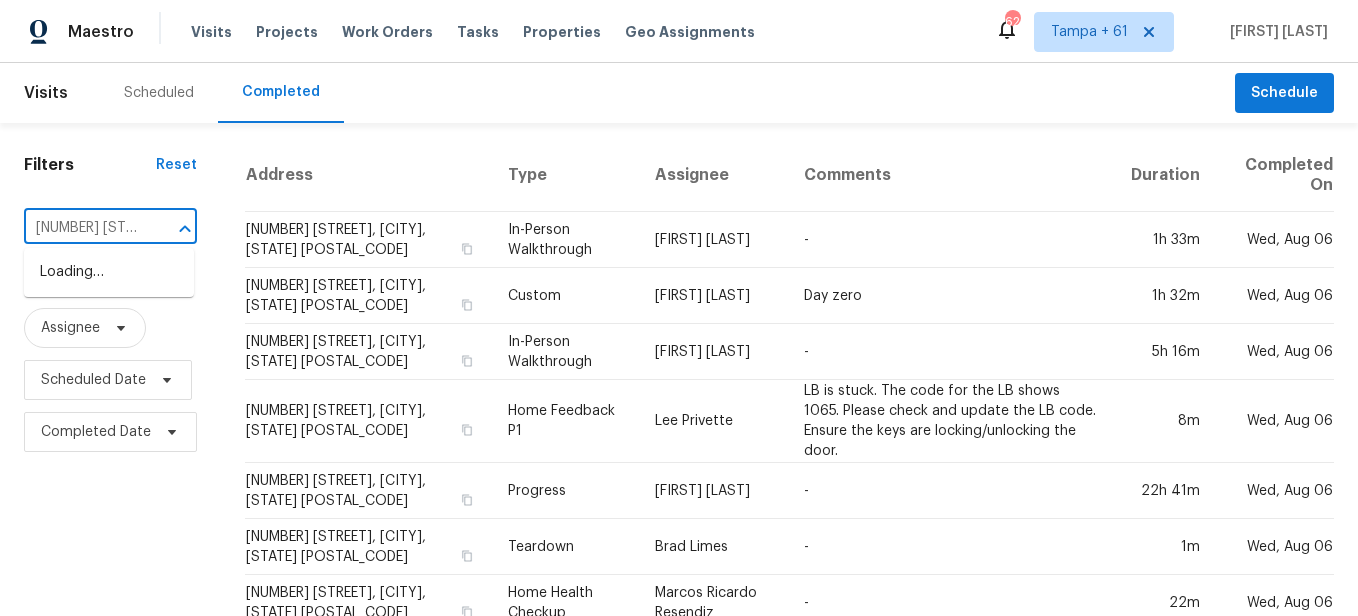 scroll, scrollTop: 0, scrollLeft: 141, axis: horizontal 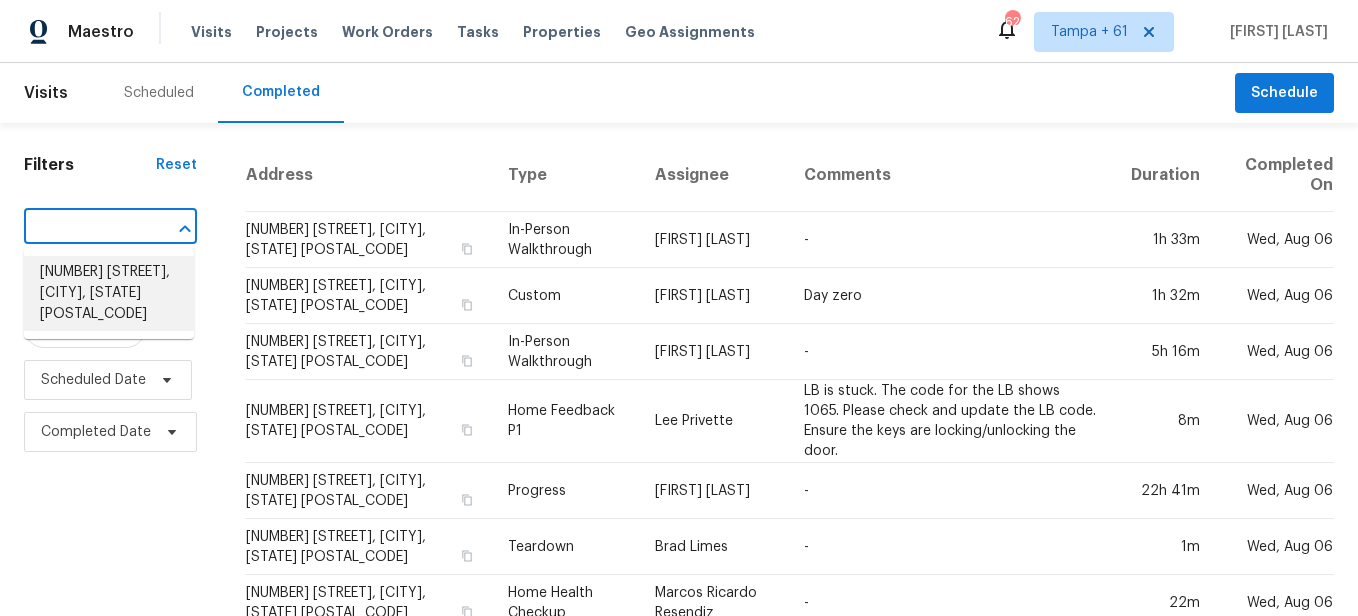 click on "[NUMBER] [STREET], [CITY], [STATE] [POSTAL_CODE]" at bounding box center (109, 293) 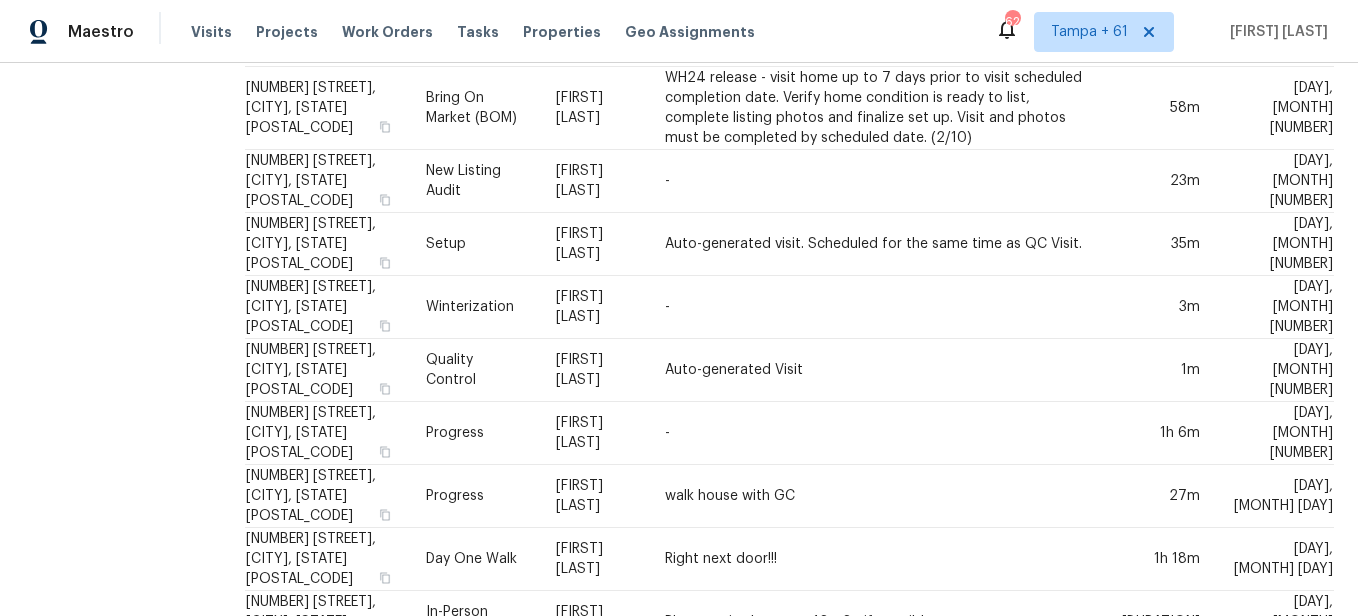 scroll, scrollTop: 872, scrollLeft: 0, axis: vertical 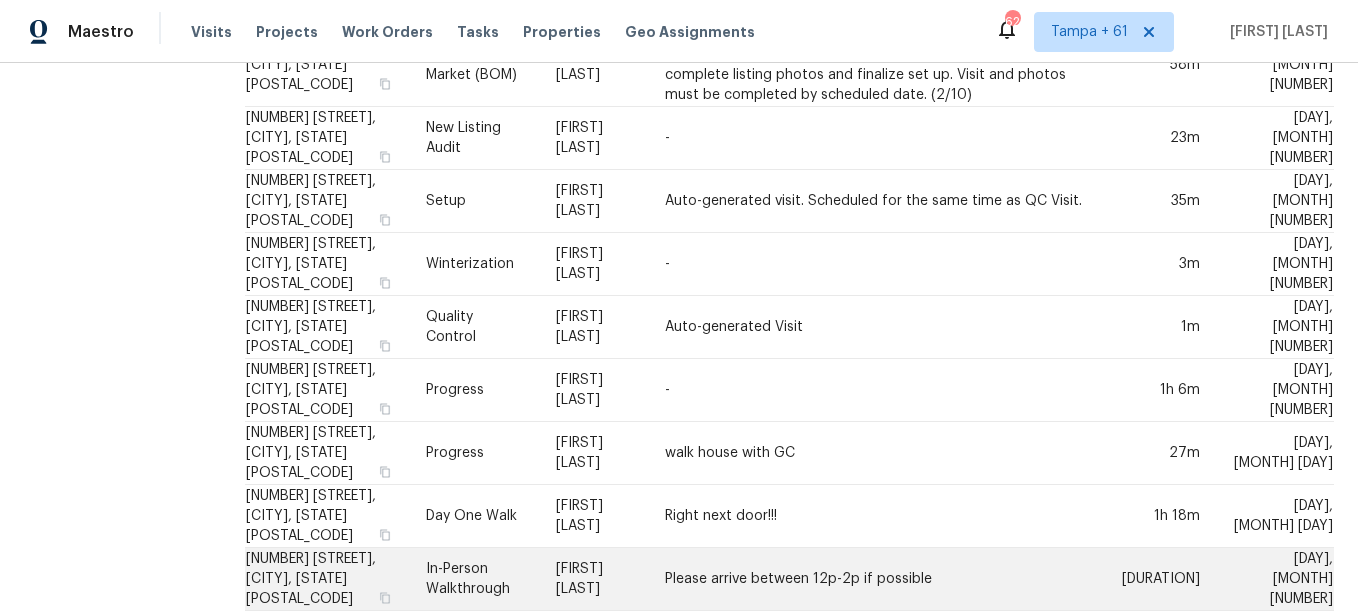 click on "In-Person Walkthrough" at bounding box center [475, 579] 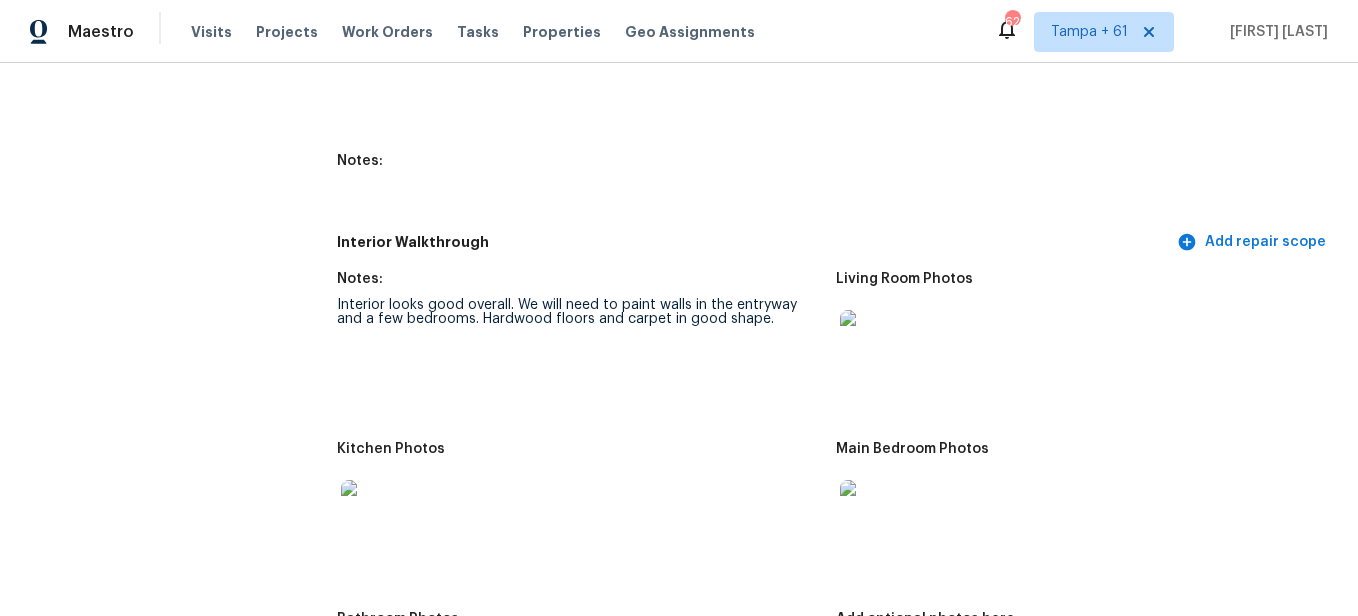 scroll, scrollTop: 3100, scrollLeft: 0, axis: vertical 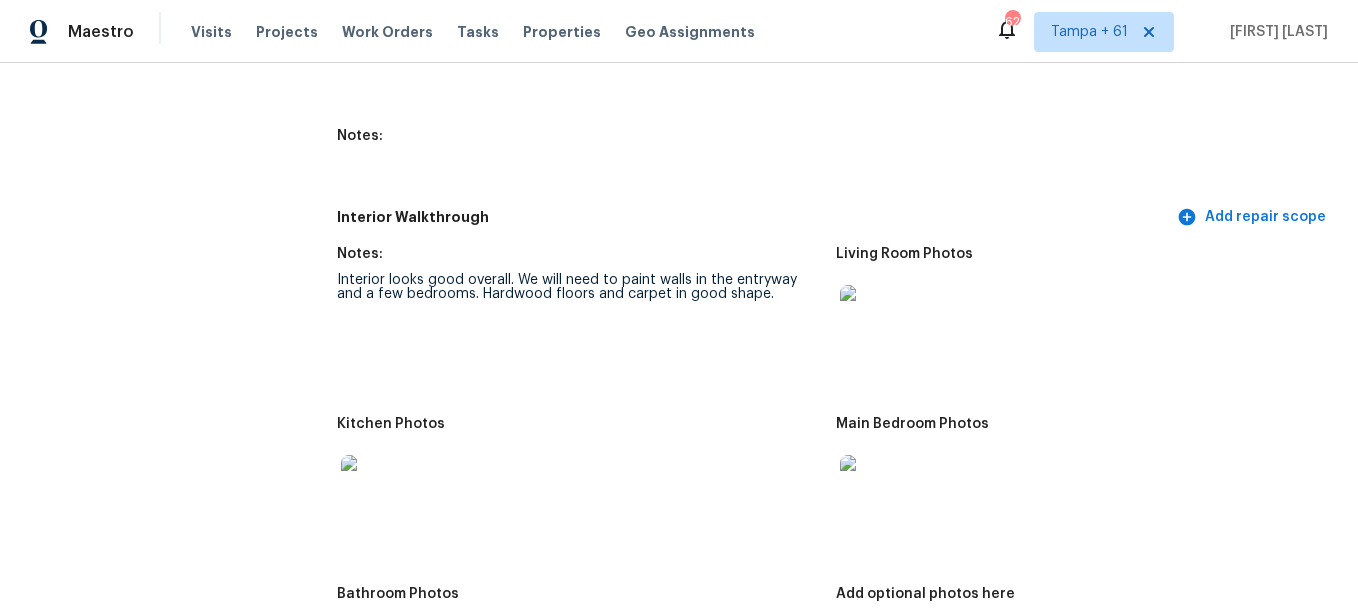 click at bounding box center [872, 317] 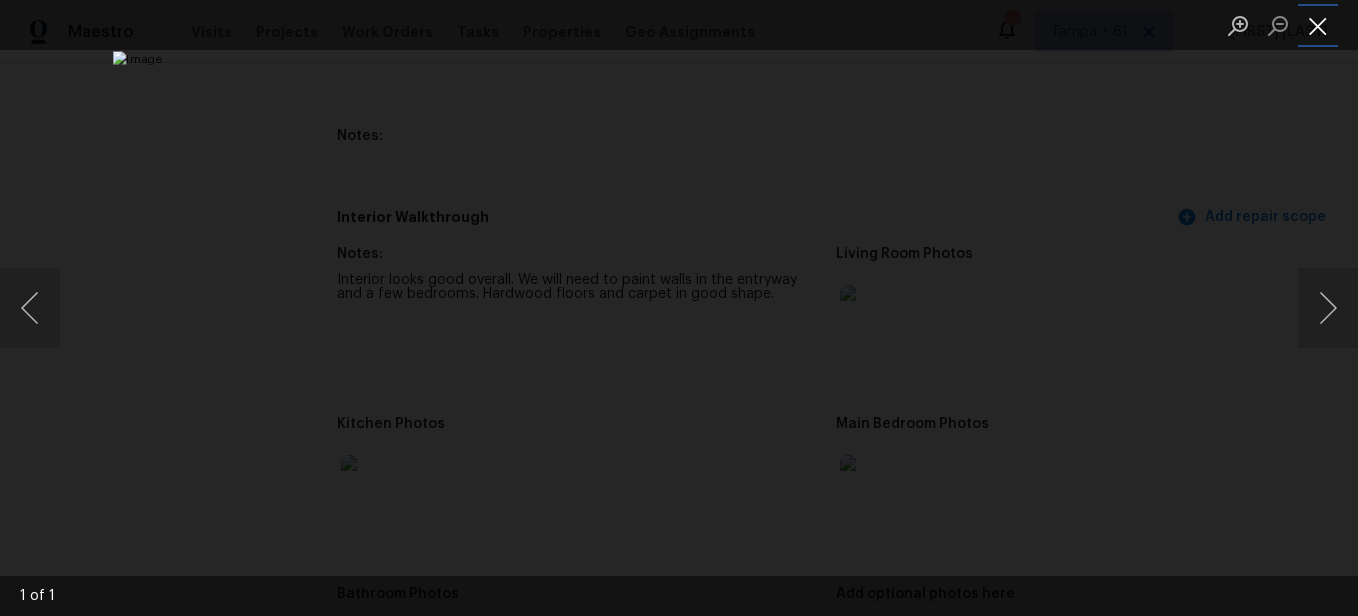 click at bounding box center (1318, 25) 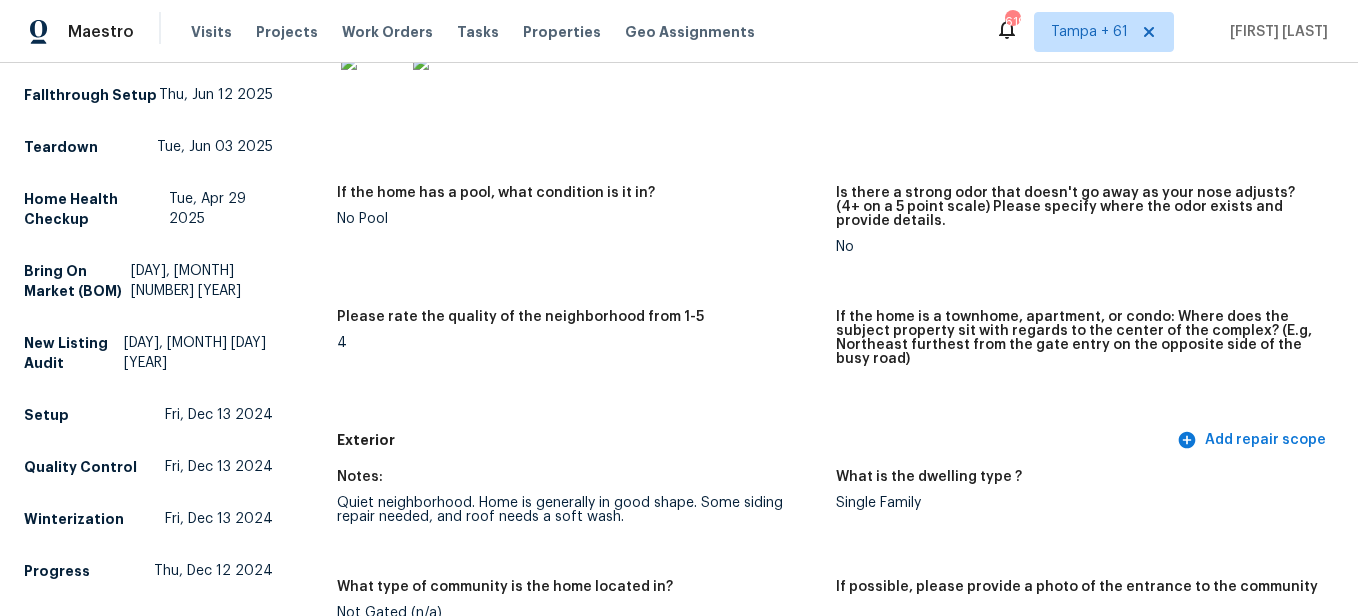 scroll, scrollTop: 500, scrollLeft: 0, axis: vertical 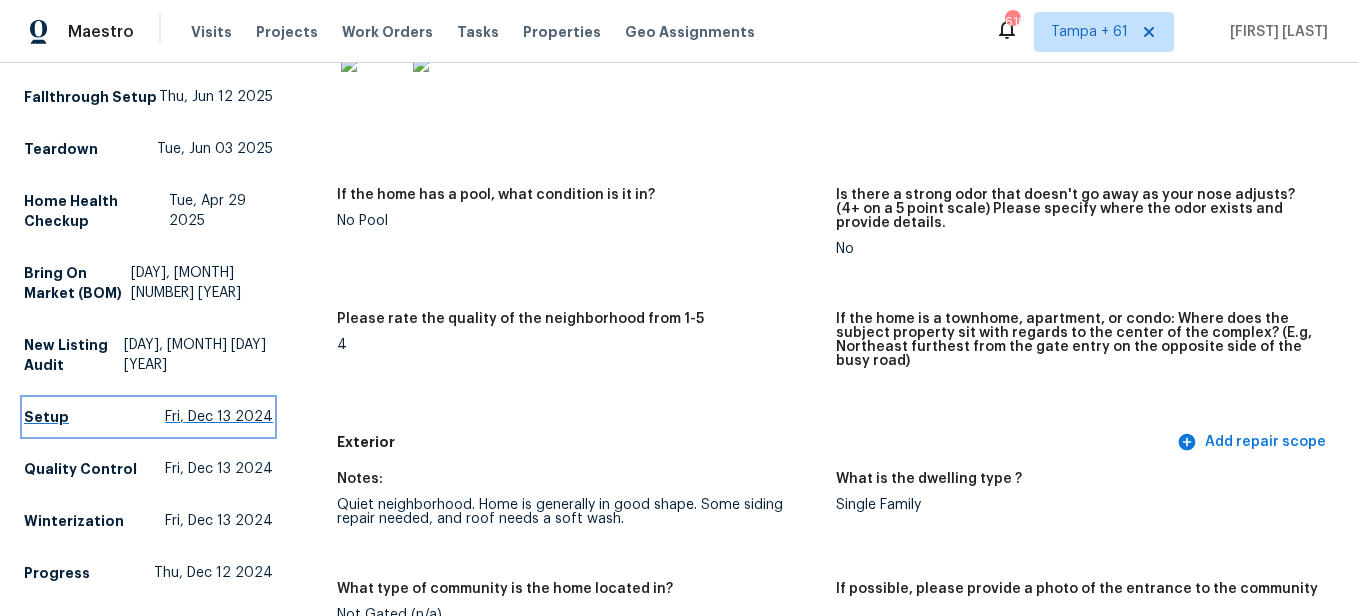 click on "Setup" at bounding box center (46, 417) 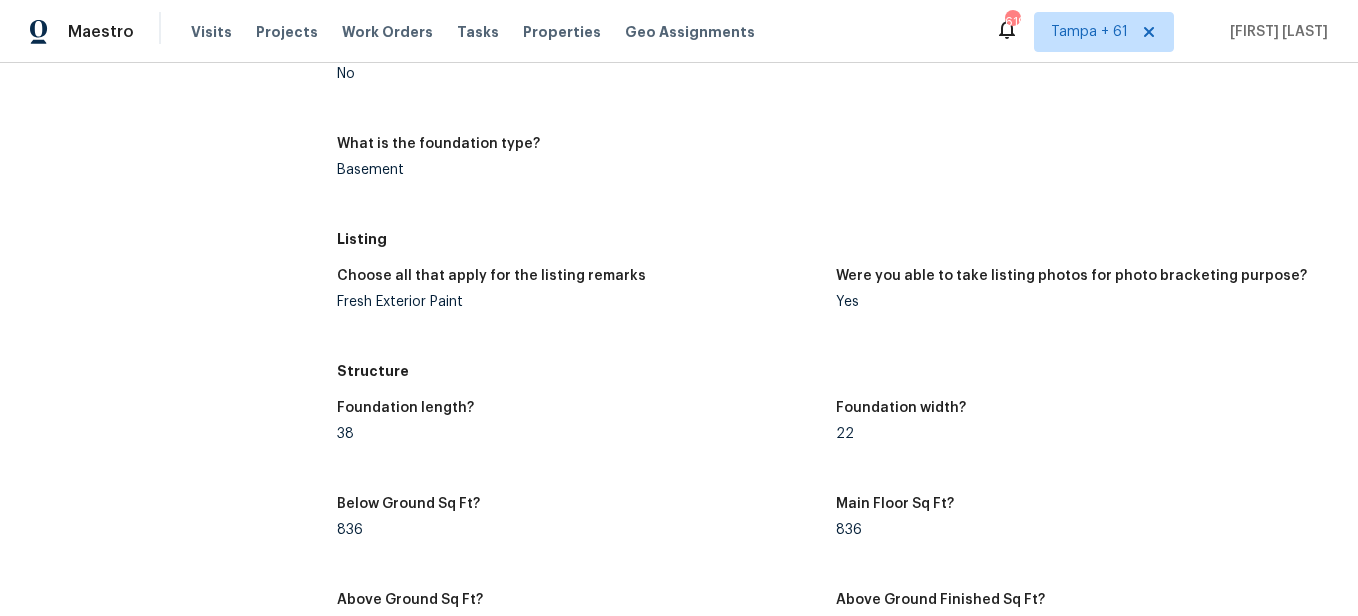 scroll, scrollTop: 1300, scrollLeft: 0, axis: vertical 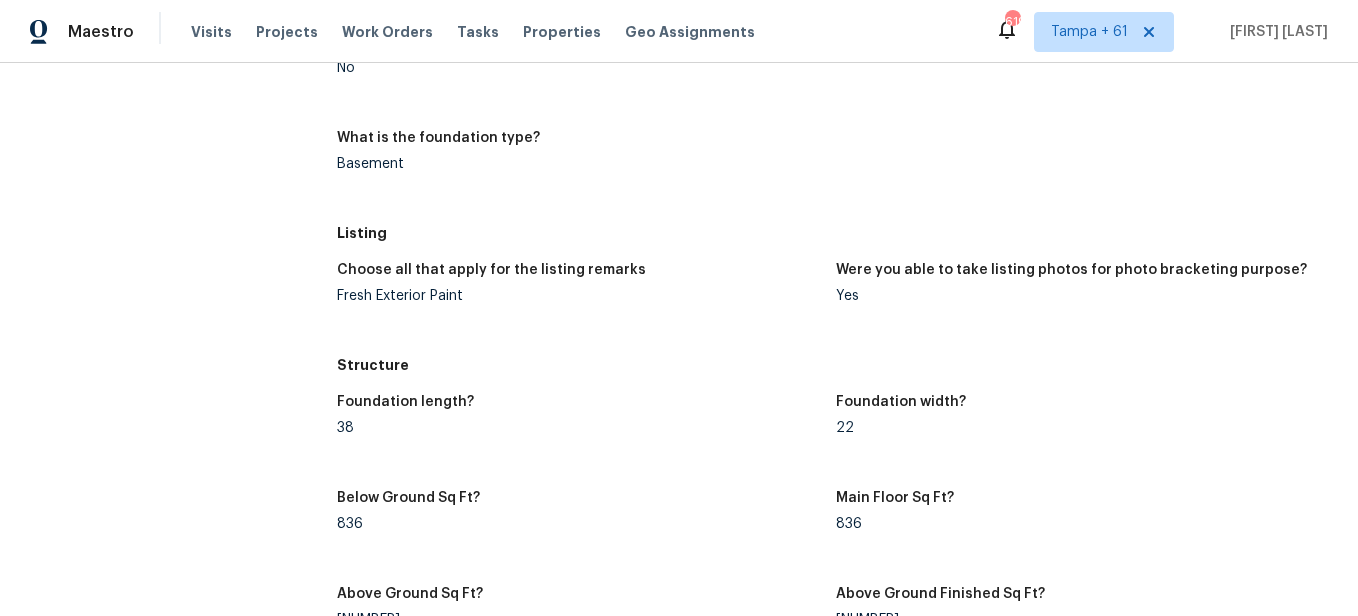 click on "Fresh Exterior Paint" at bounding box center (578, 296) 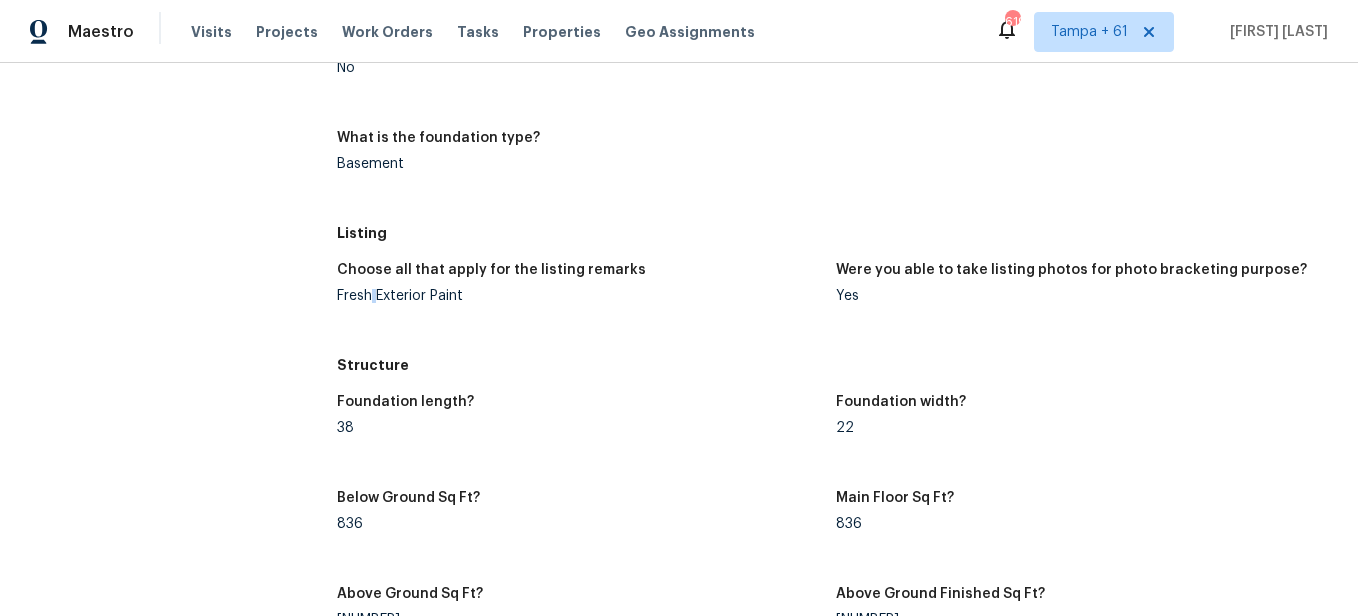 click on "Fresh Exterior Paint" at bounding box center [578, 296] 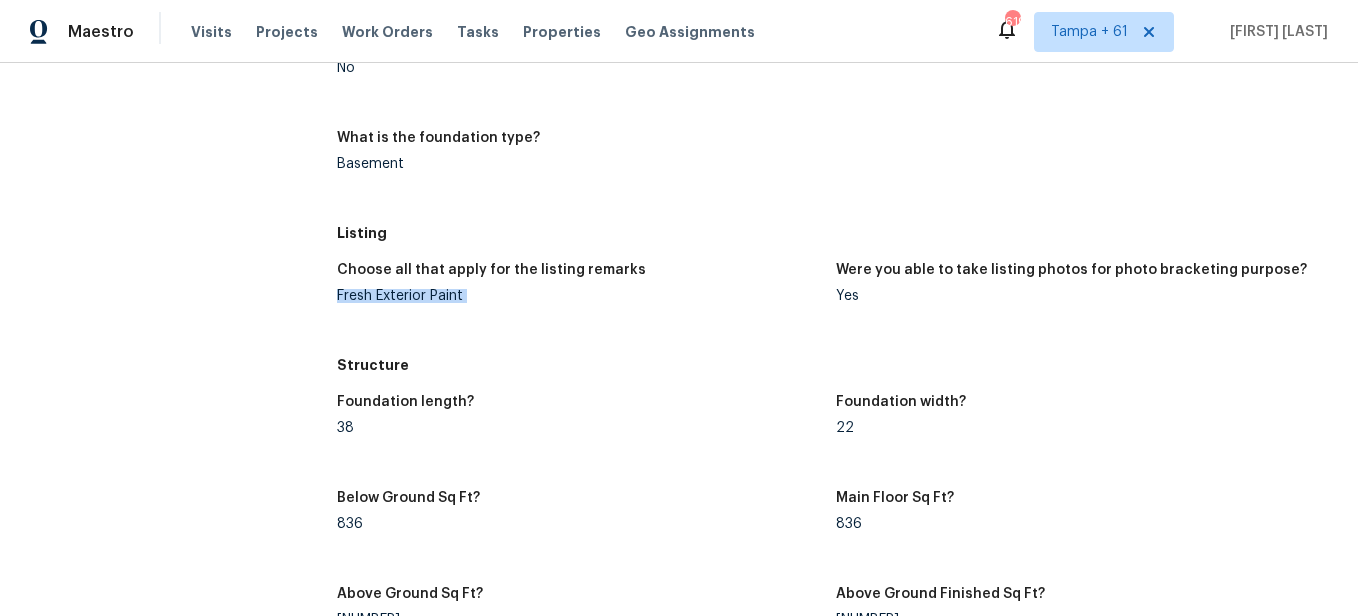 click on "Fresh Exterior Paint" at bounding box center [578, 296] 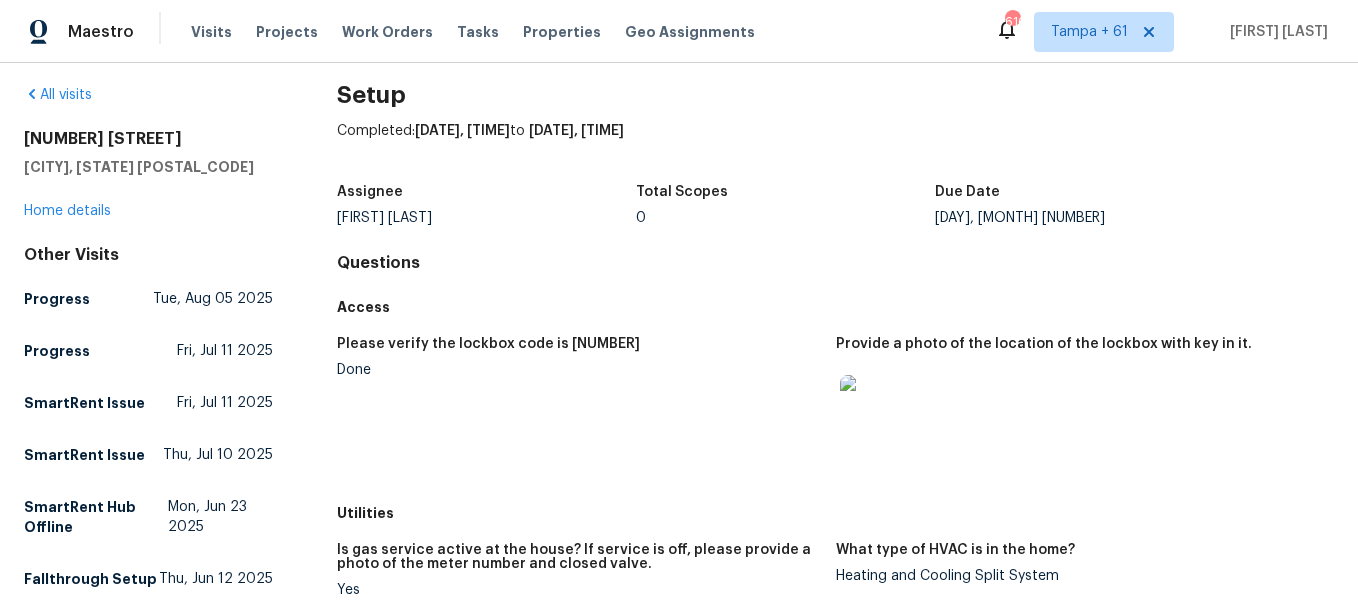 scroll, scrollTop: 0, scrollLeft: 0, axis: both 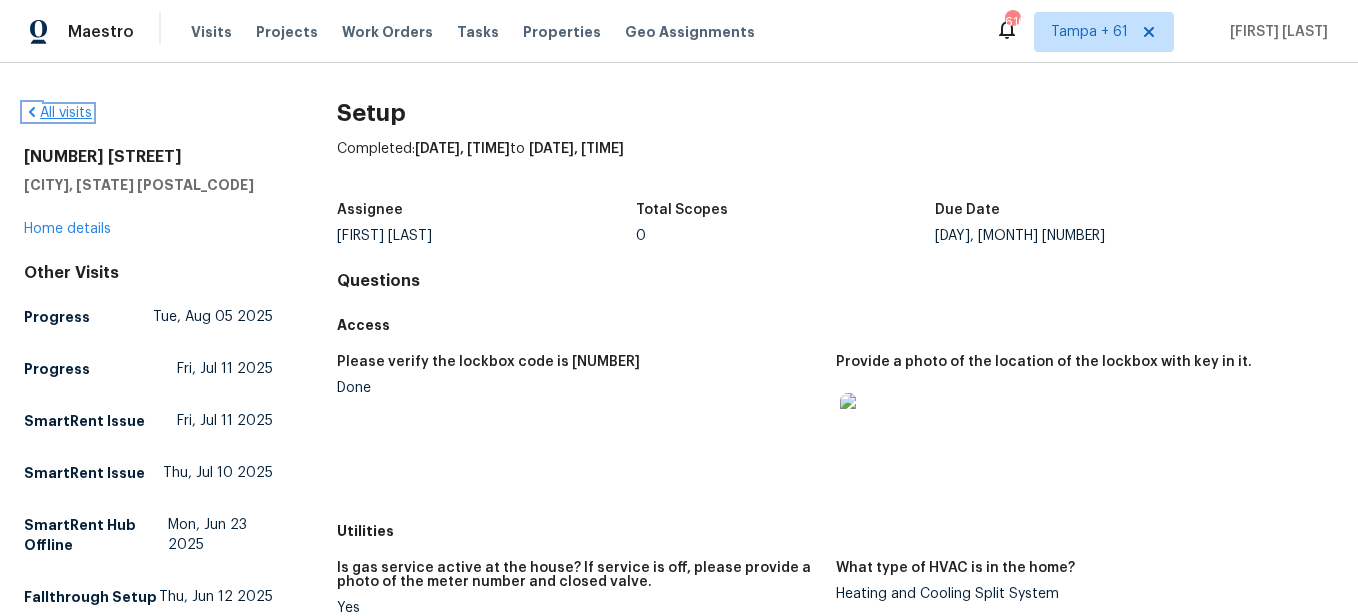 click on "All visits" at bounding box center [58, 113] 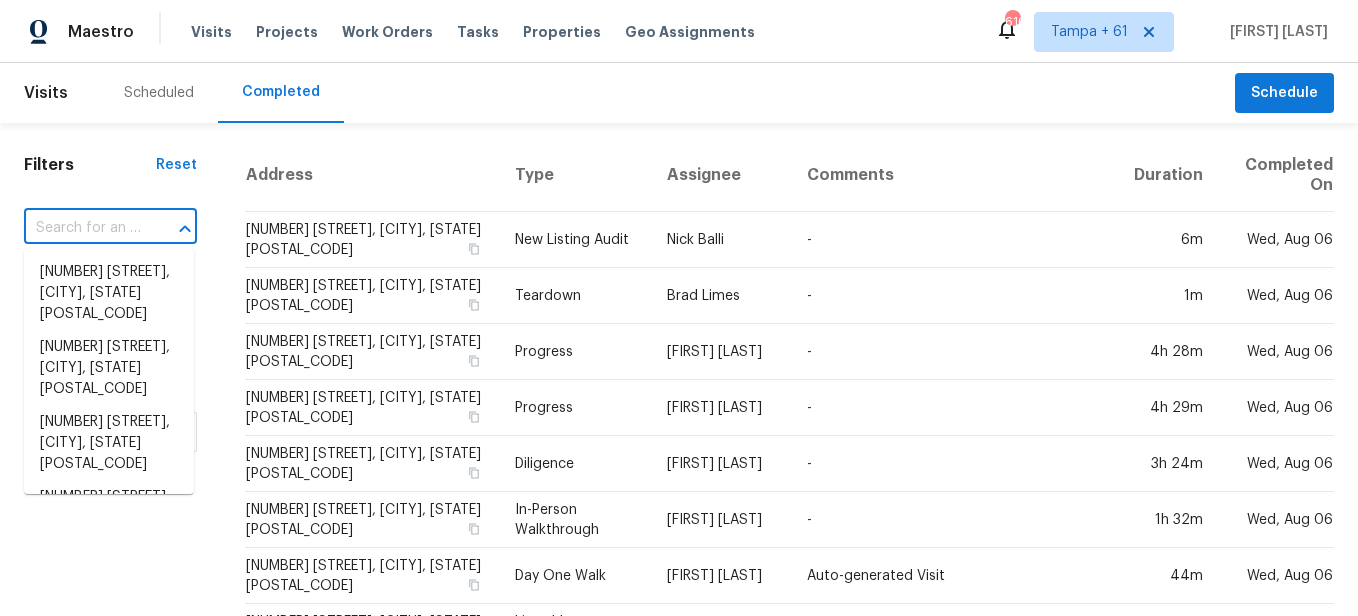 click at bounding box center [82, 228] 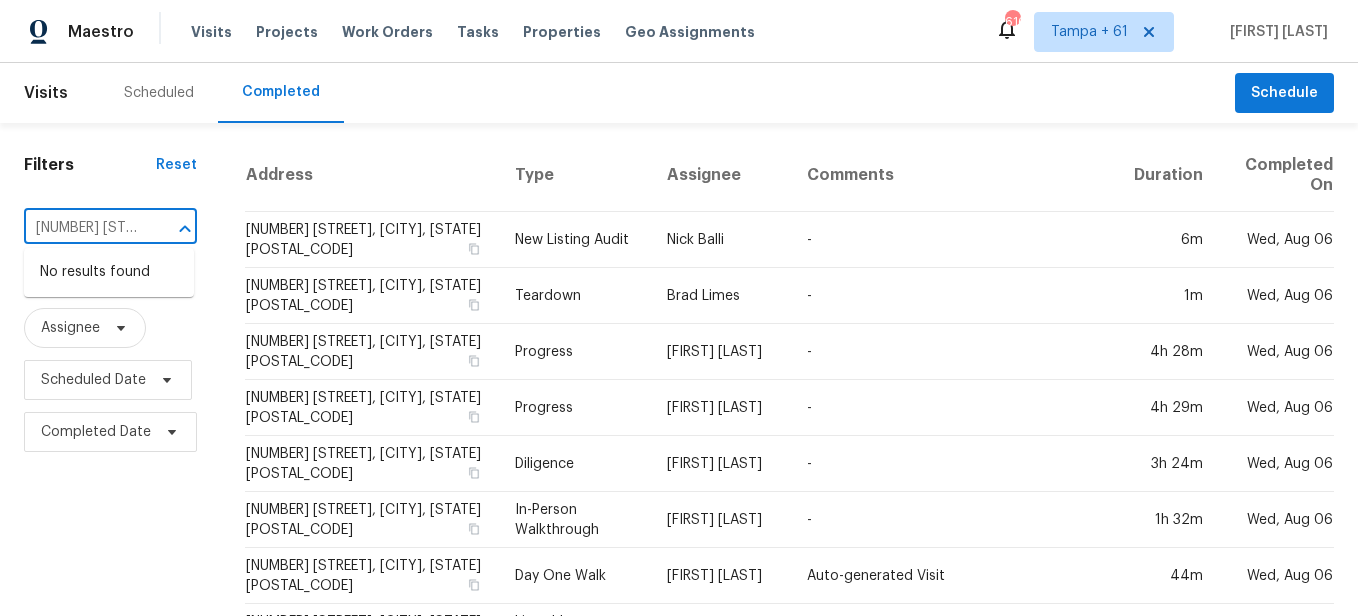scroll, scrollTop: 0, scrollLeft: 188, axis: horizontal 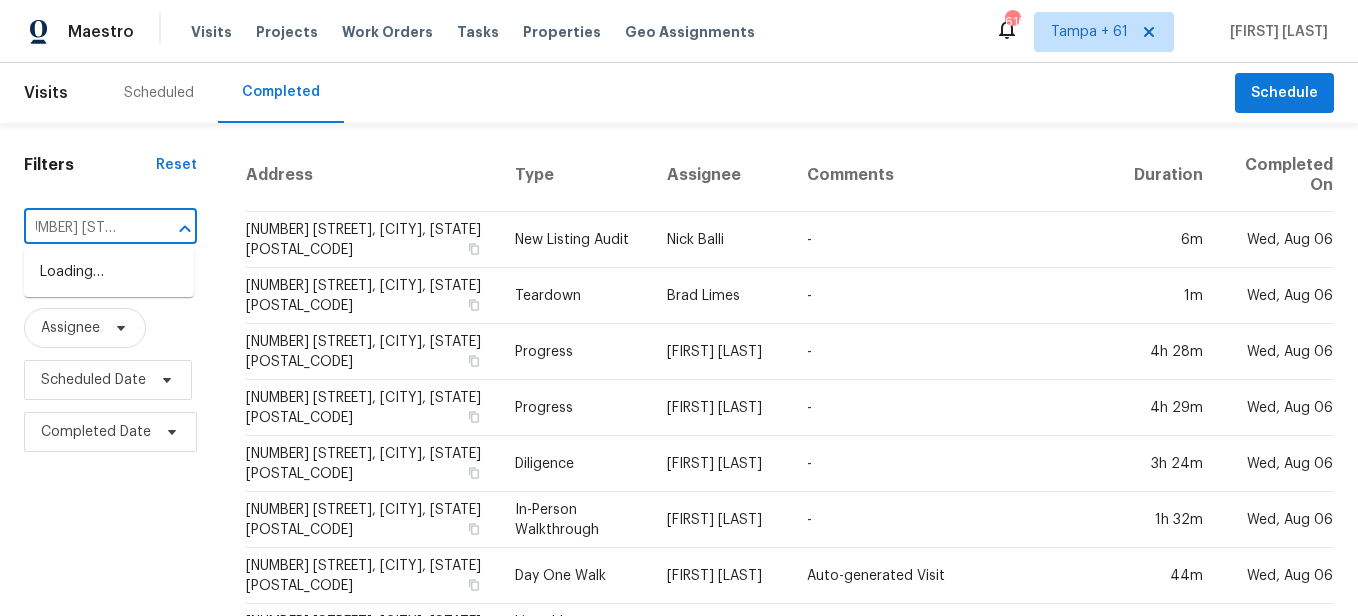 type on "[NUMBER] [STREET]" 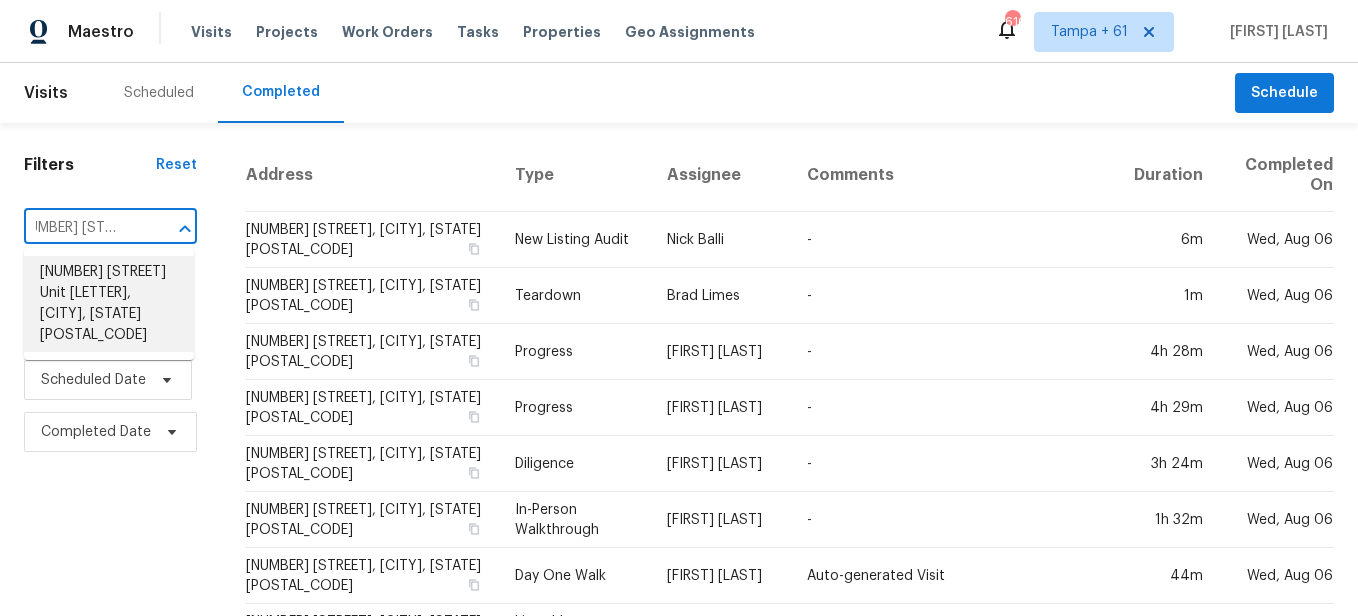 click on "[NUMBER] [STREET] Unit [LETTER], [CITY], [STATE] [POSTAL_CODE]" at bounding box center (109, 304) 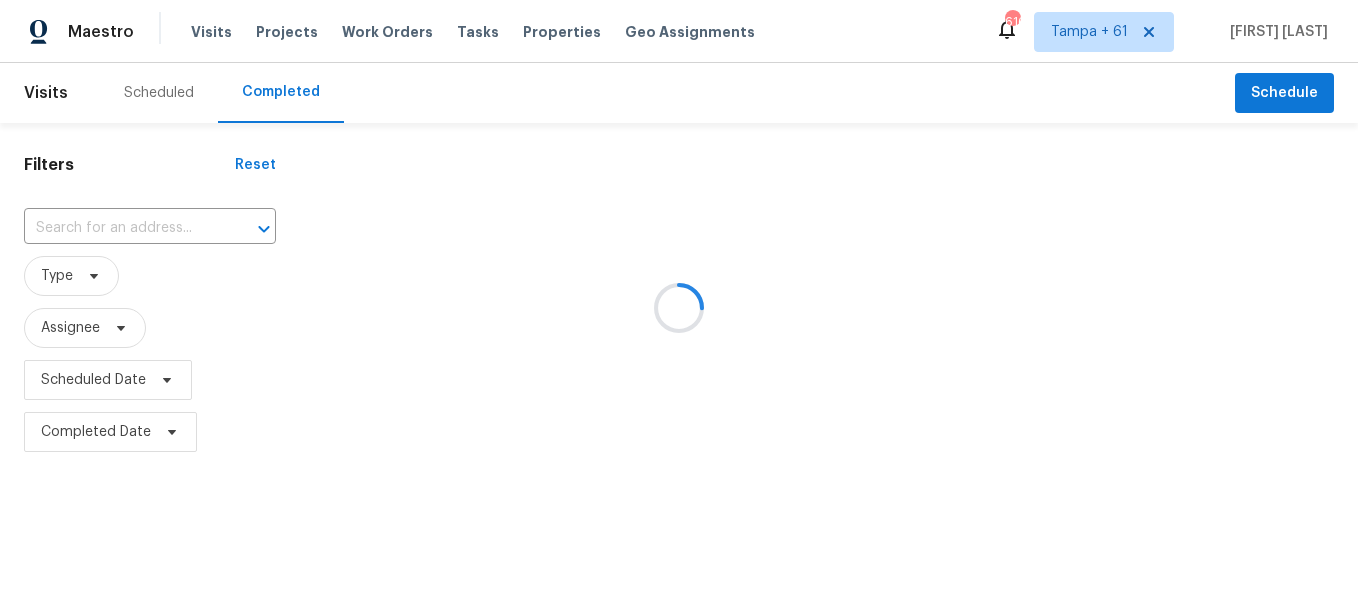 type on "[NUMBER] [STREET] Unit [LETTER], [CITY], [STATE] [POSTAL_CODE]" 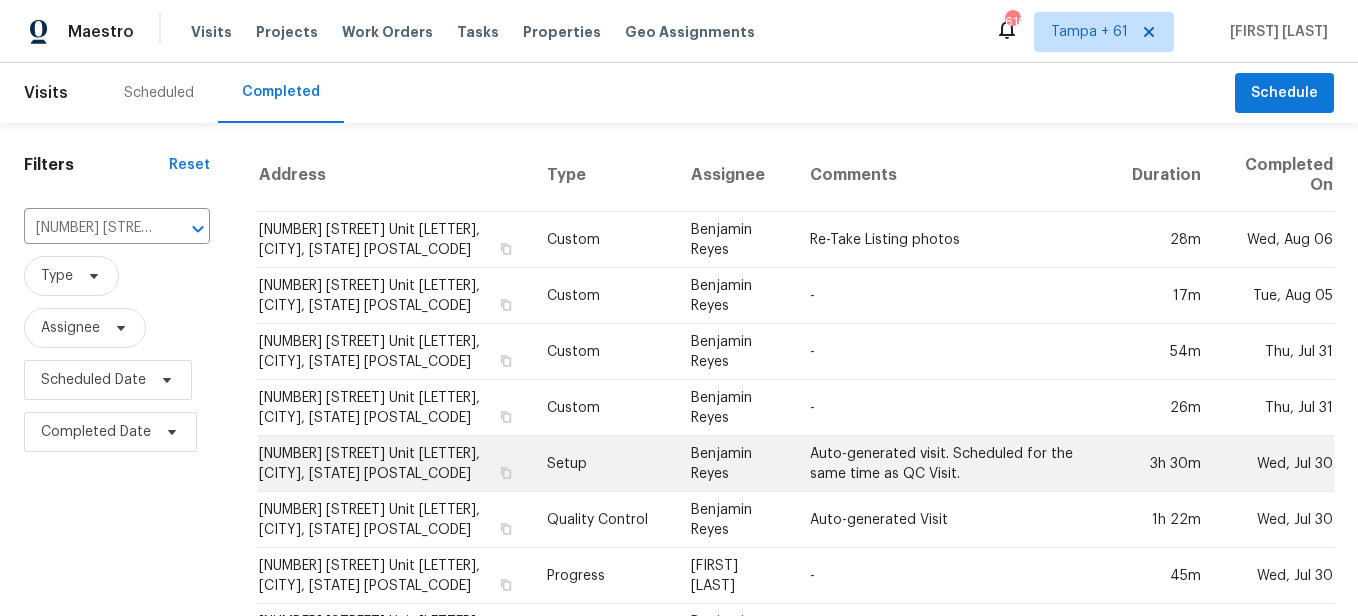 click on "Setup" at bounding box center [603, 464] 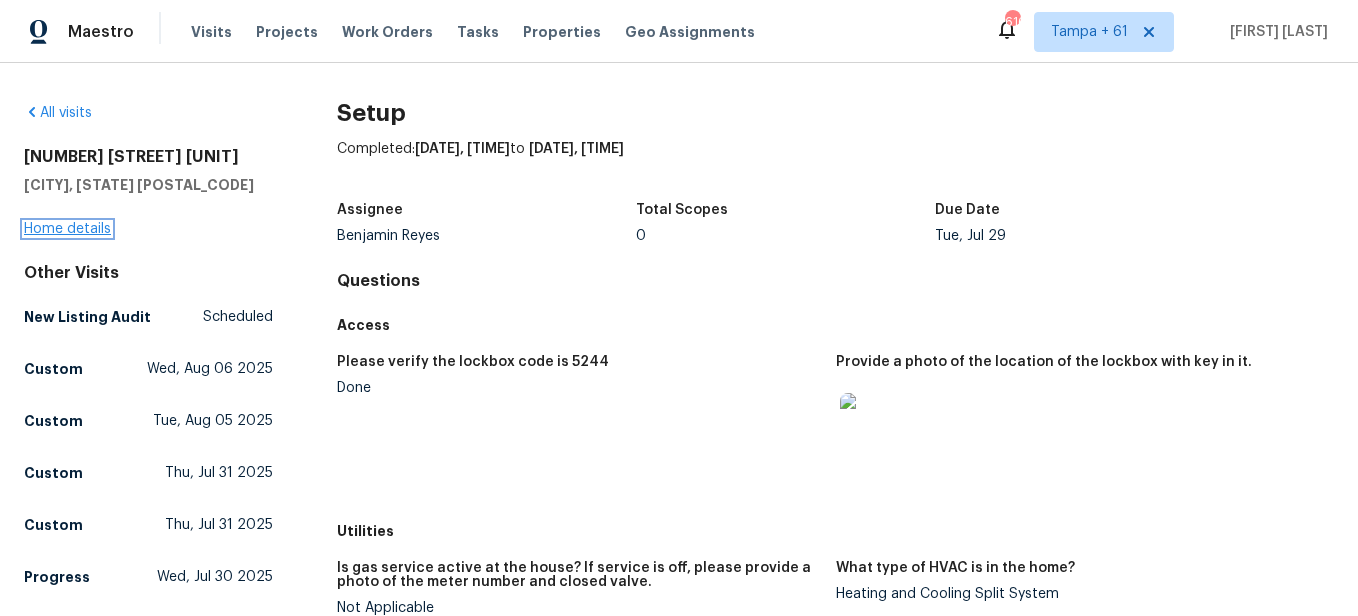 click on "Home details" at bounding box center (67, 229) 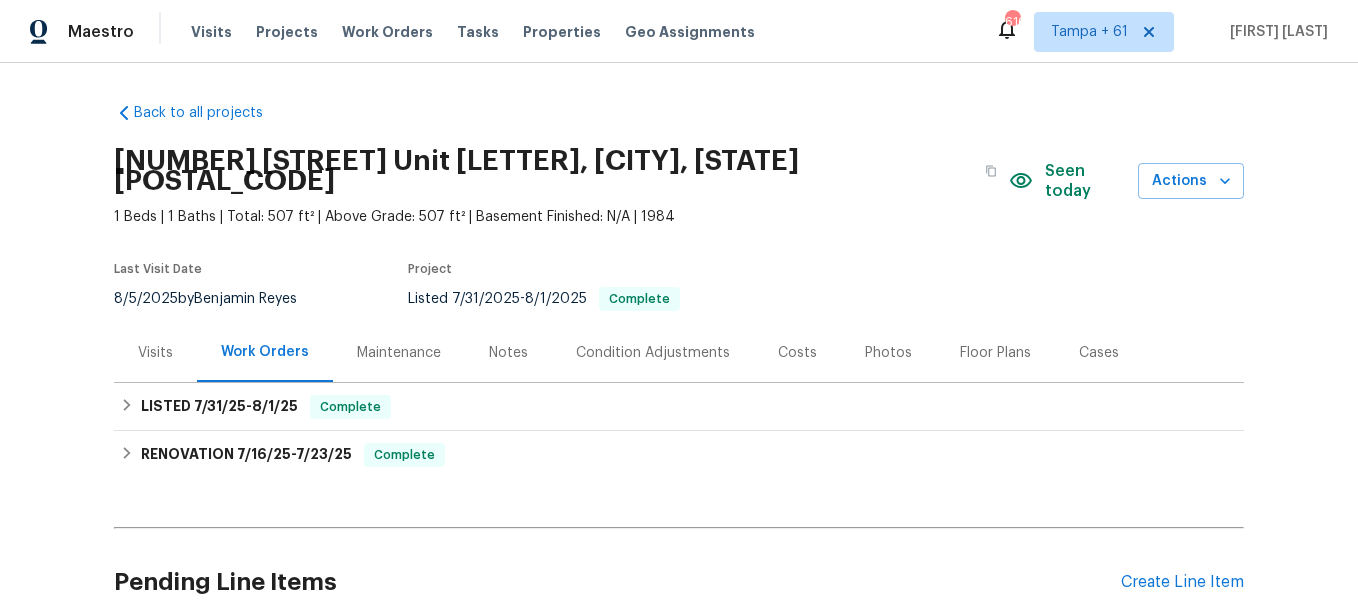 click on "Photos" at bounding box center (888, 353) 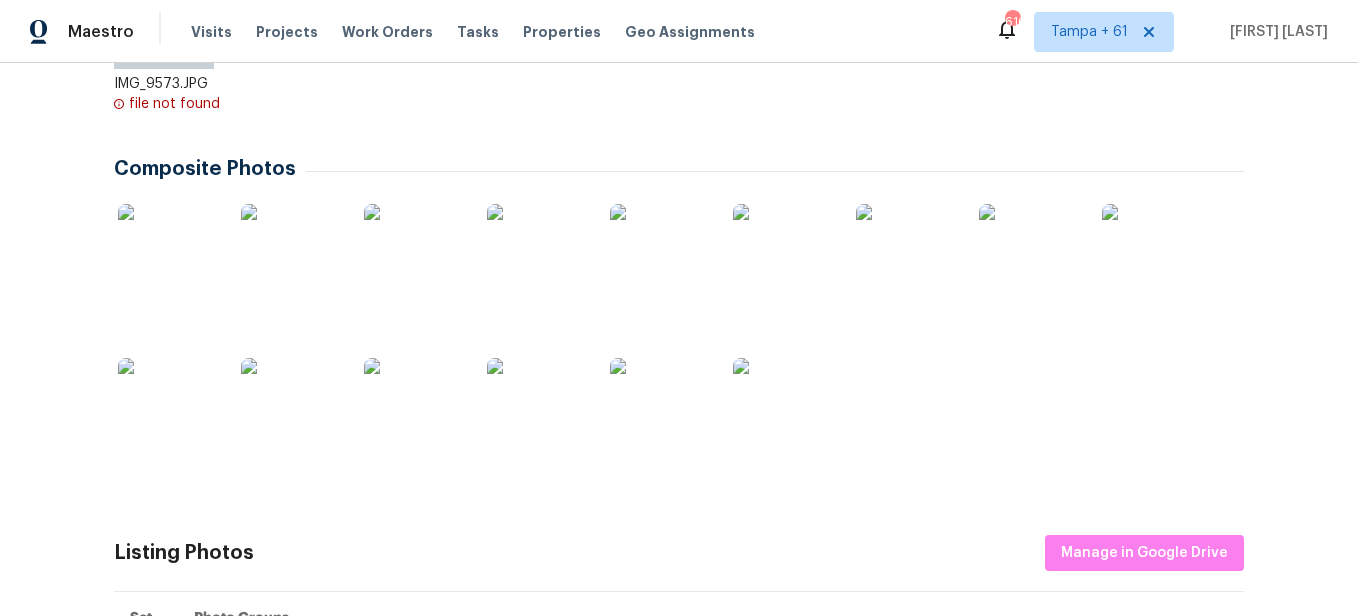 scroll, scrollTop: 700, scrollLeft: 0, axis: vertical 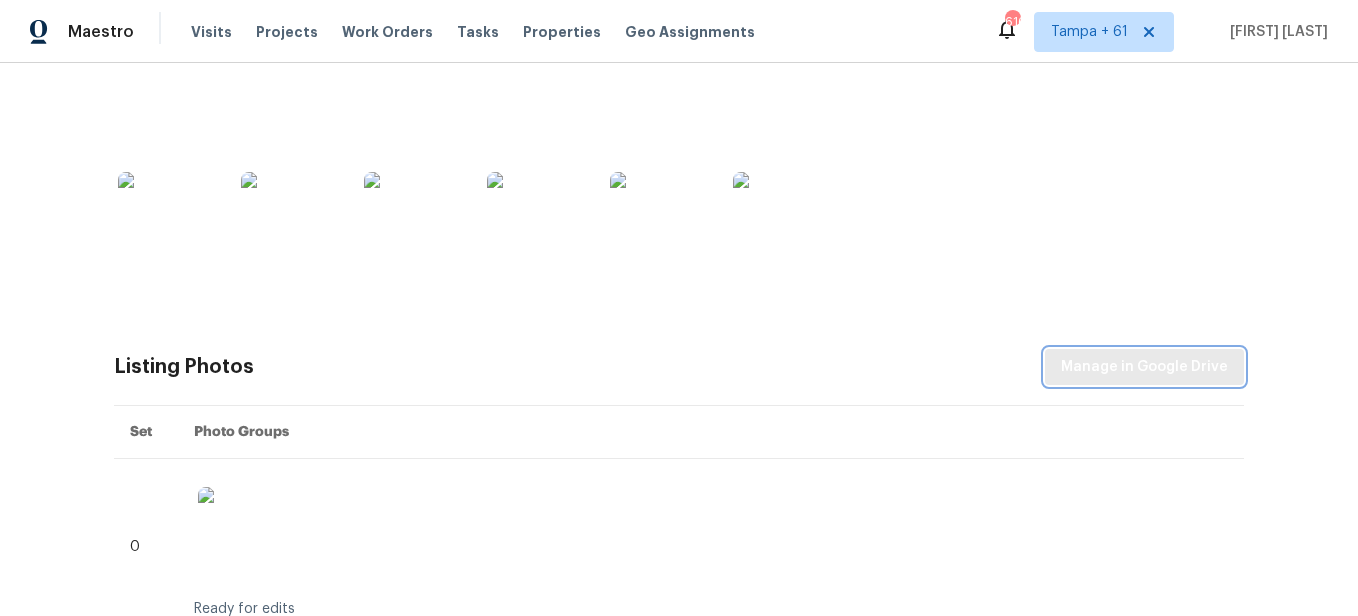 click on "Manage in Google Drive" at bounding box center (1144, 367) 